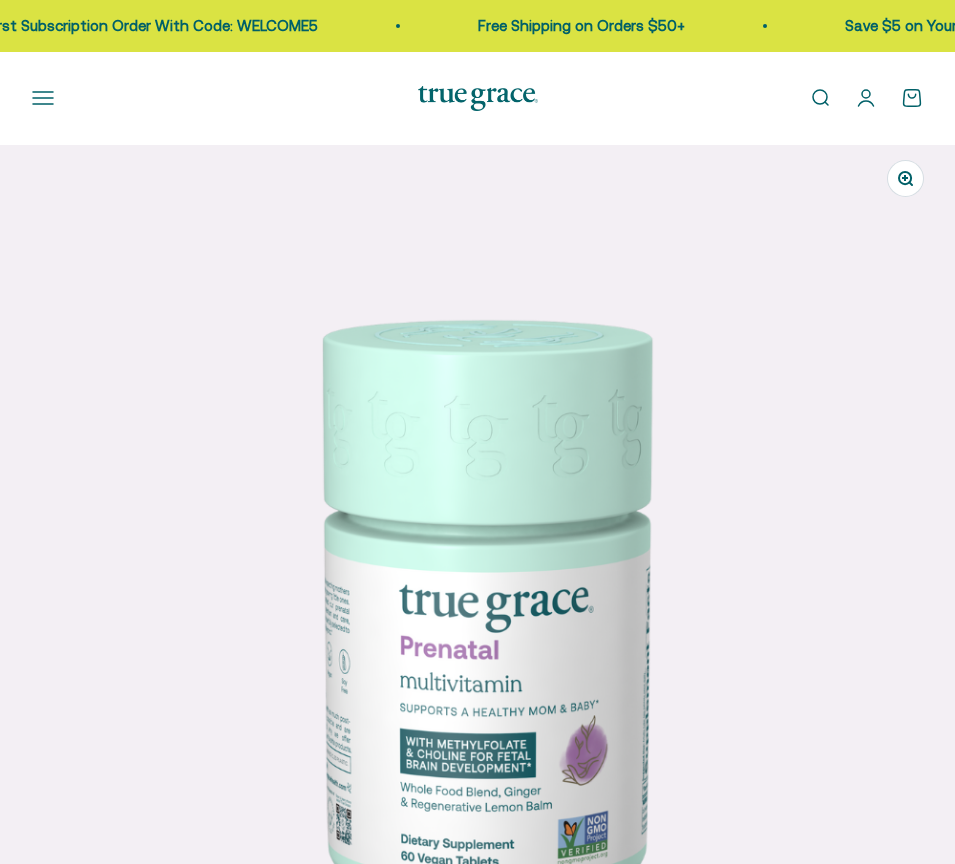 scroll, scrollTop: 0, scrollLeft: 0, axis: both 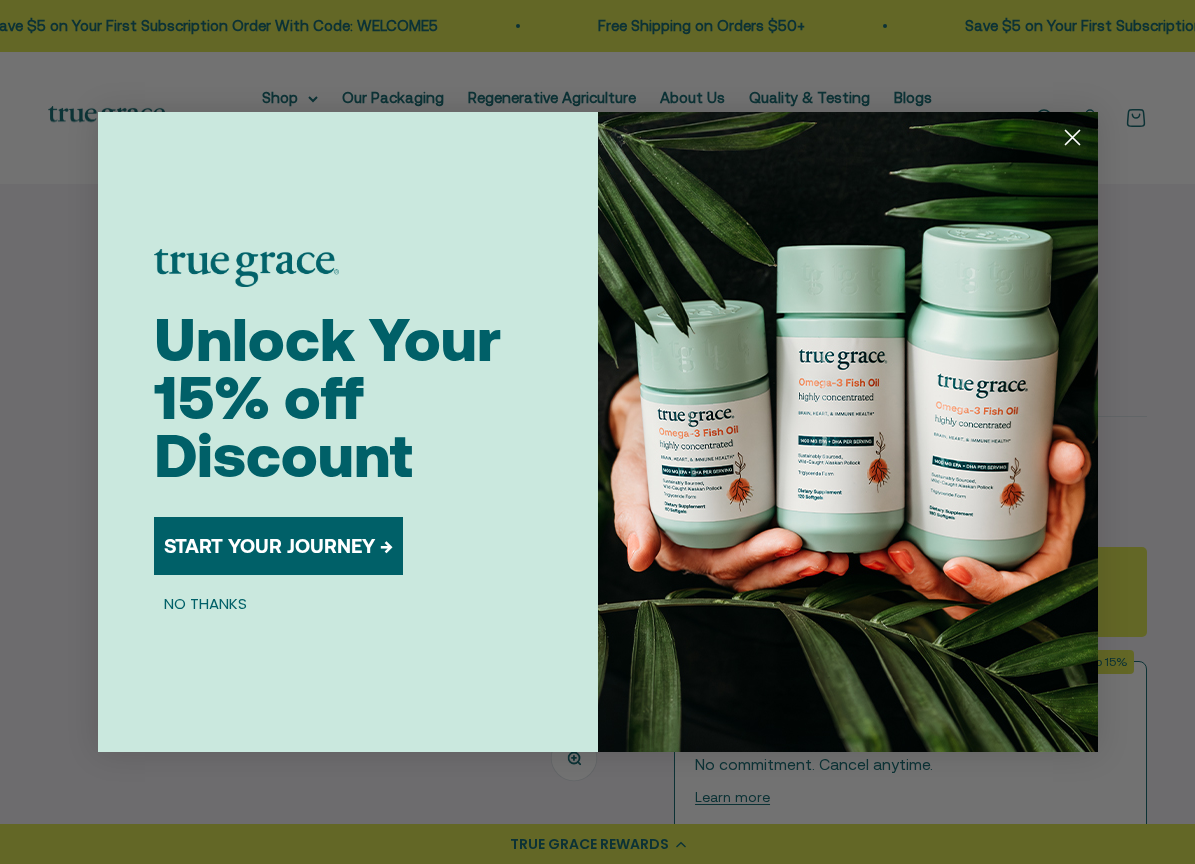 click 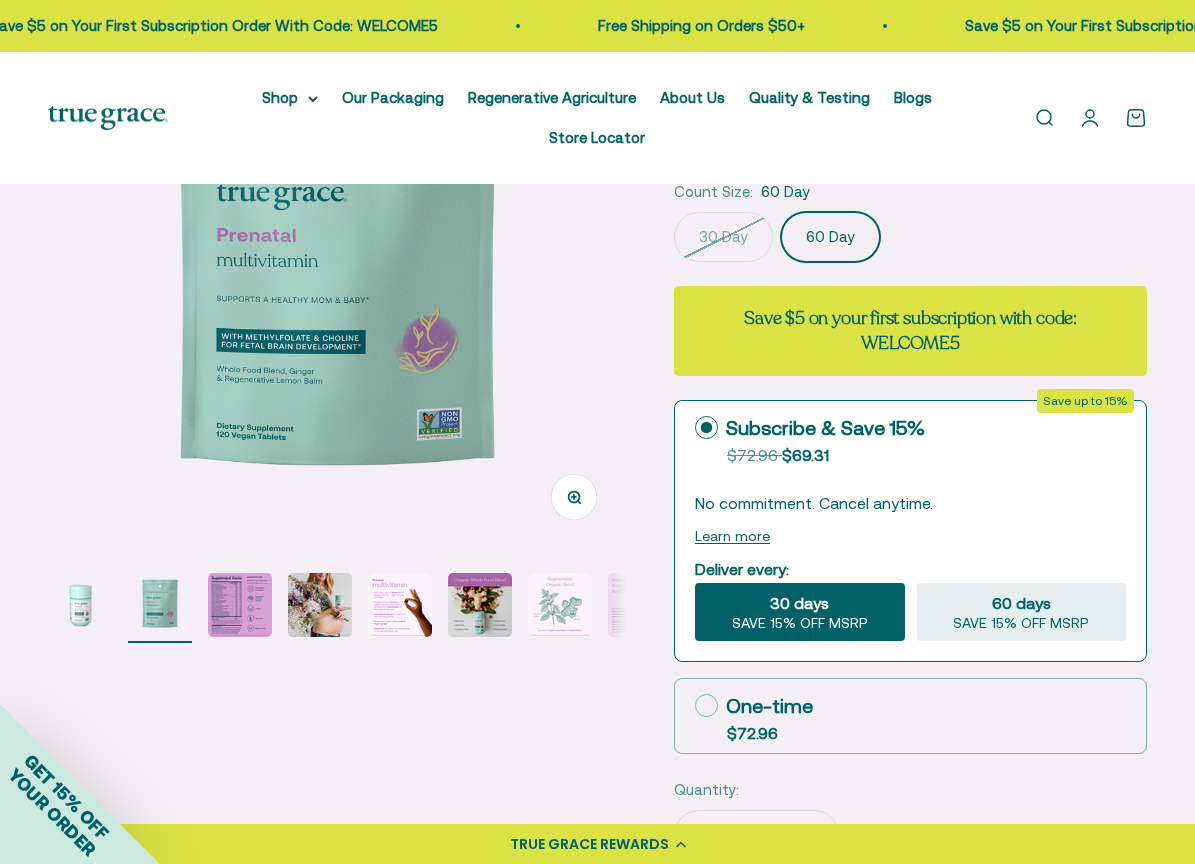 scroll, scrollTop: 286, scrollLeft: 0, axis: vertical 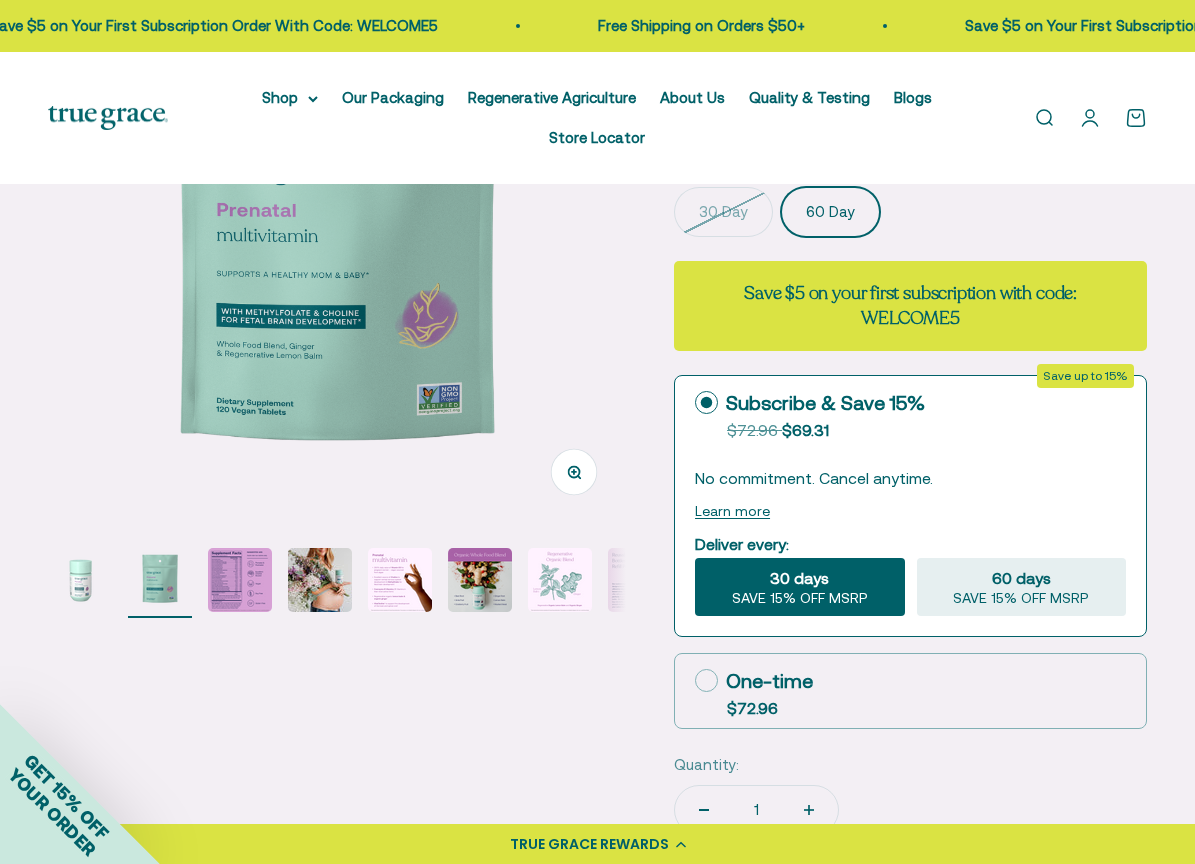 click at bounding box center (160, 580) 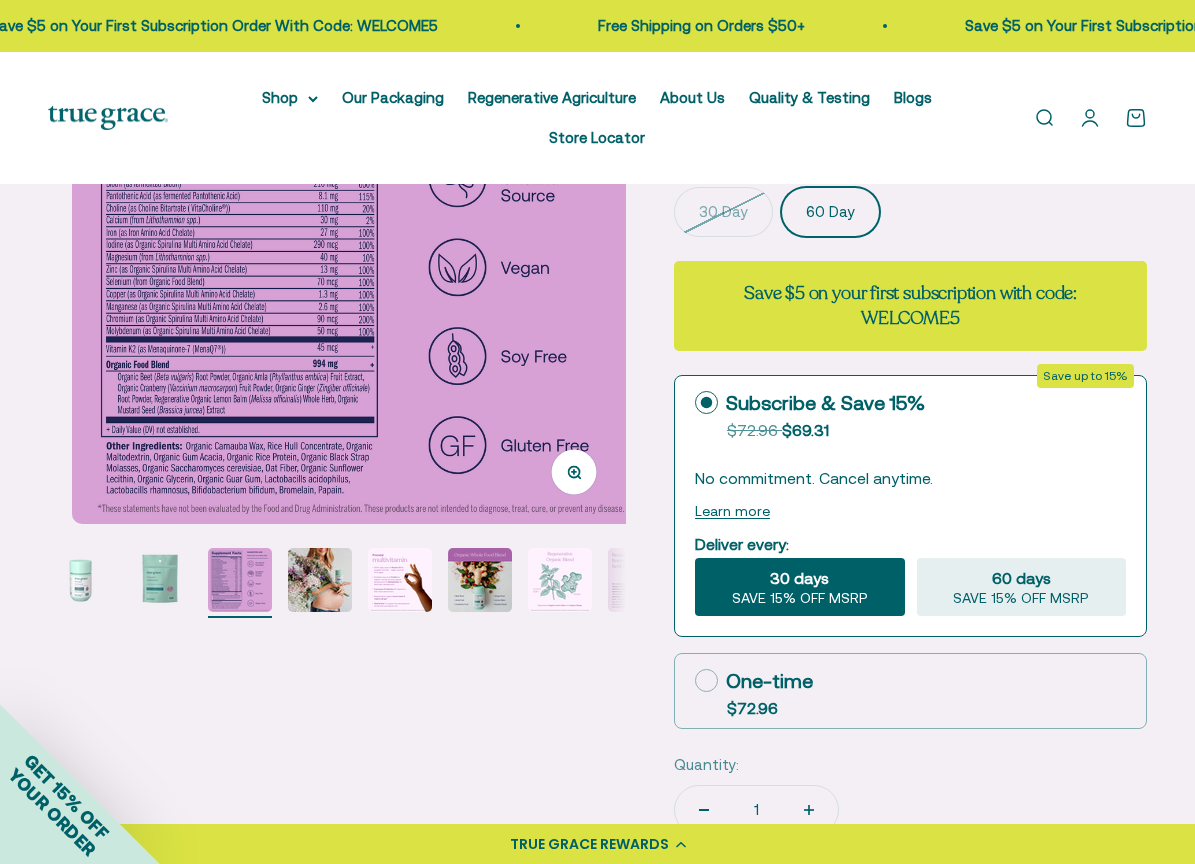 scroll, scrollTop: 0, scrollLeft: 1180, axis: horizontal 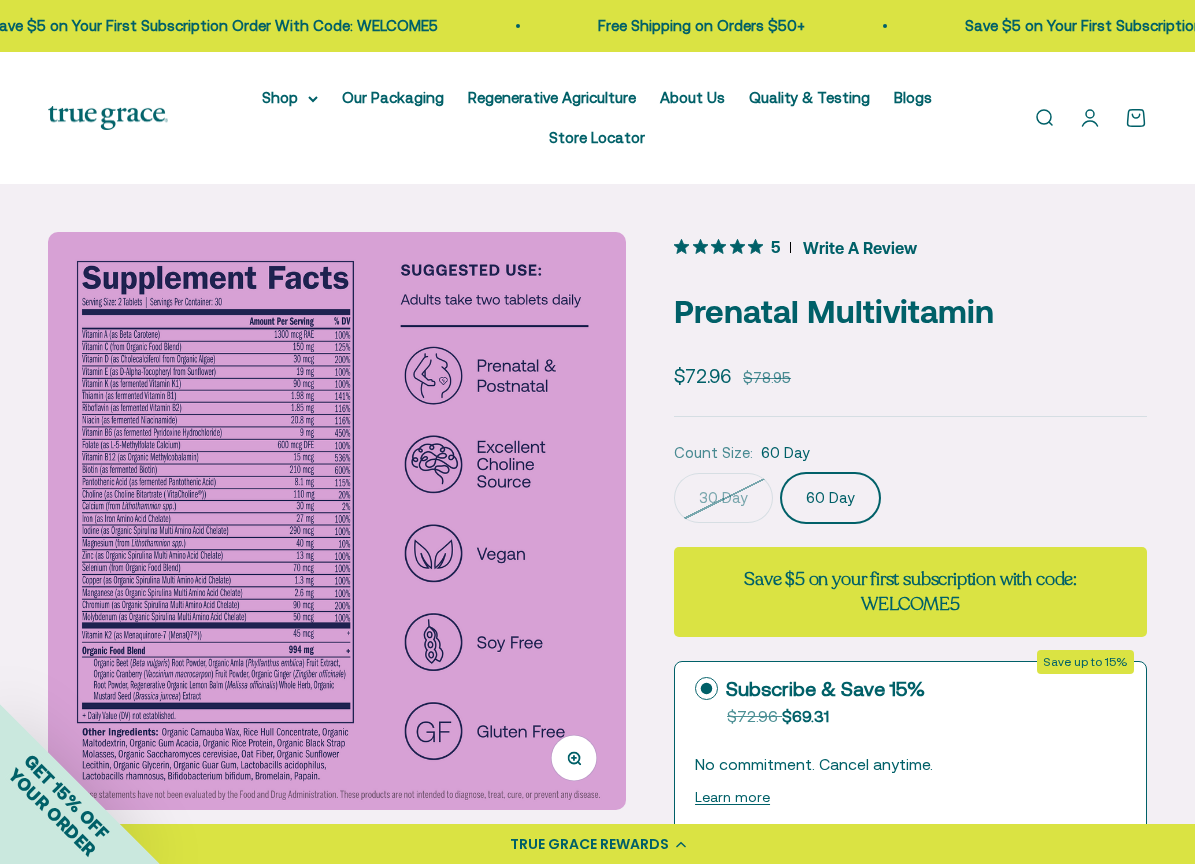 click on "60 Day" 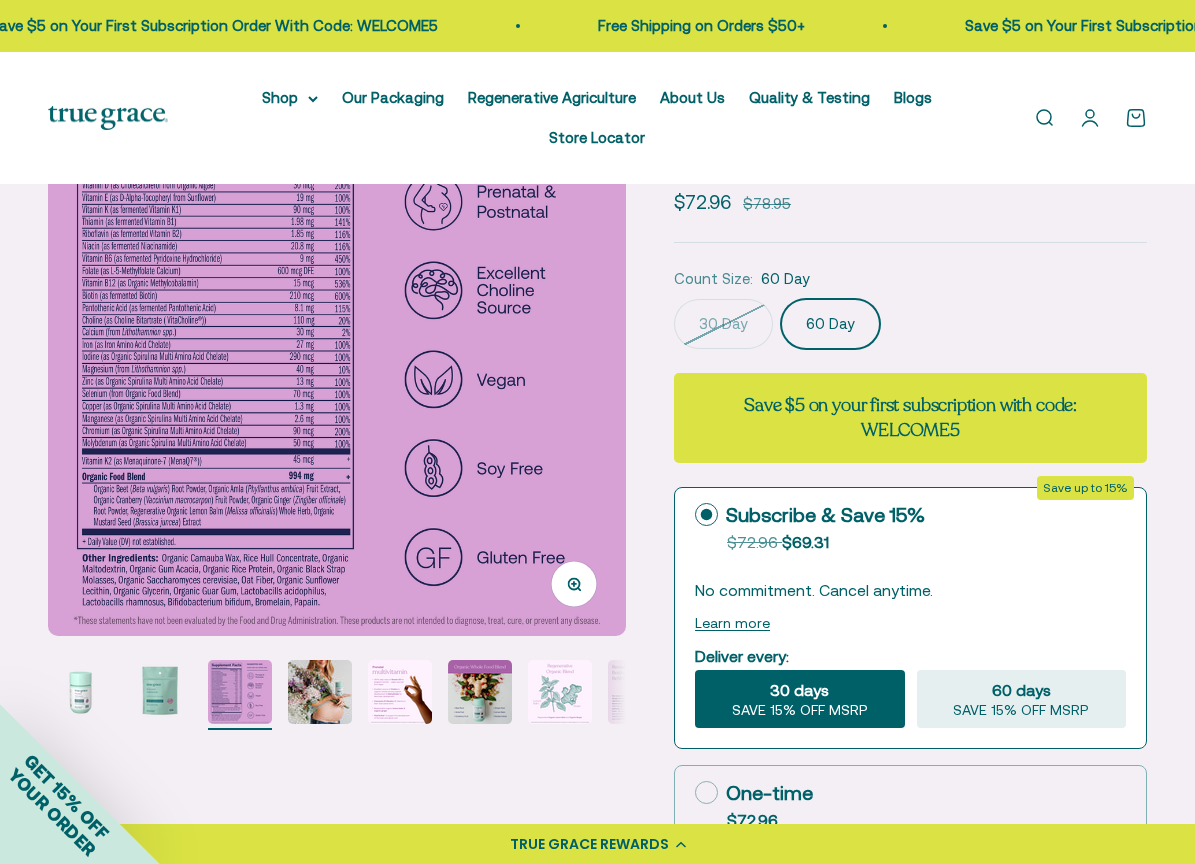 scroll, scrollTop: 170, scrollLeft: 0, axis: vertical 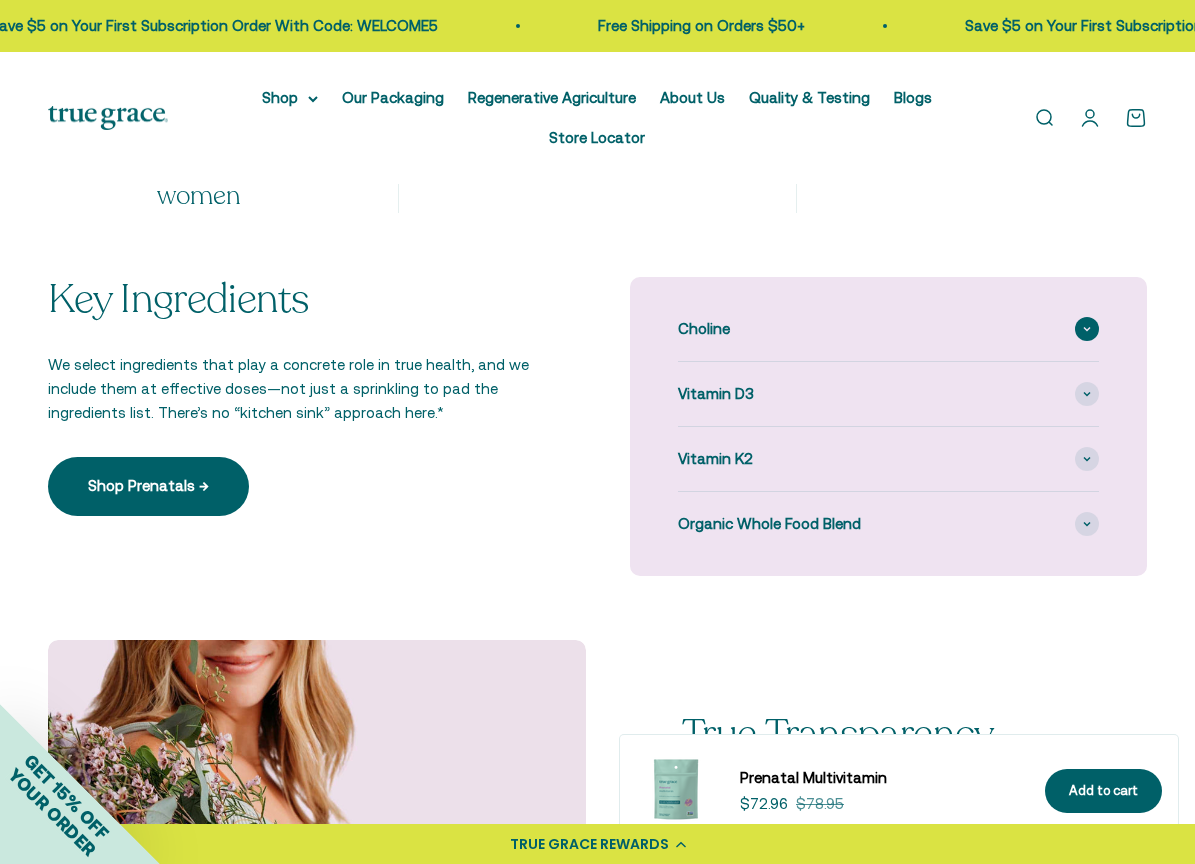 click at bounding box center (1087, 329) 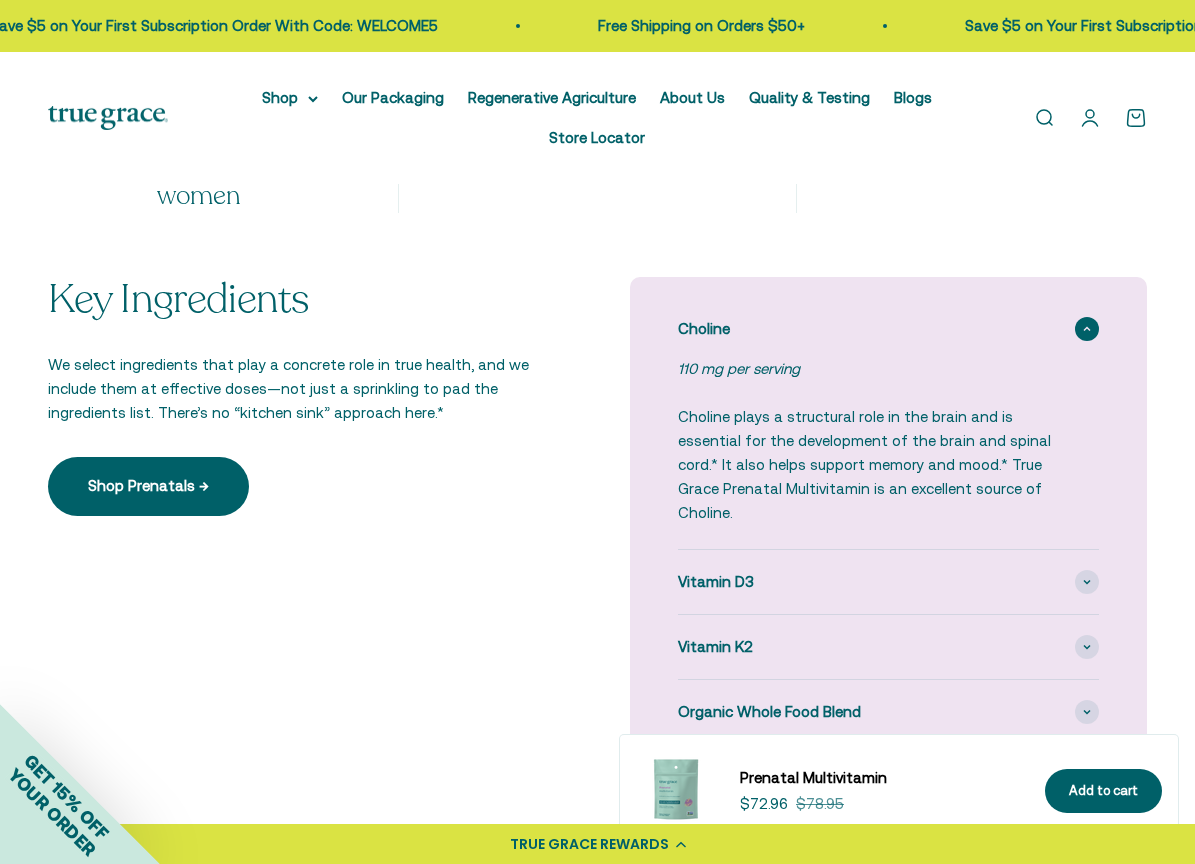 click at bounding box center [1087, 329] 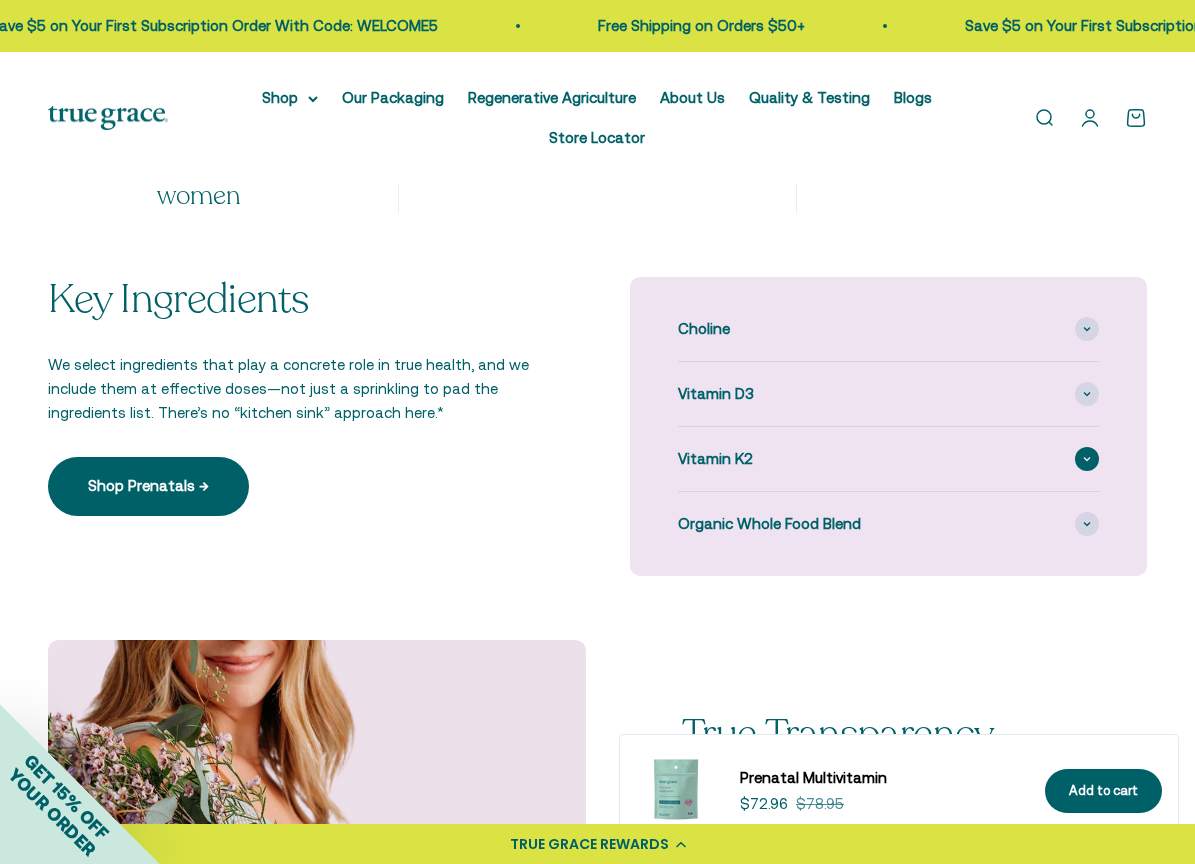 click at bounding box center [1087, 459] 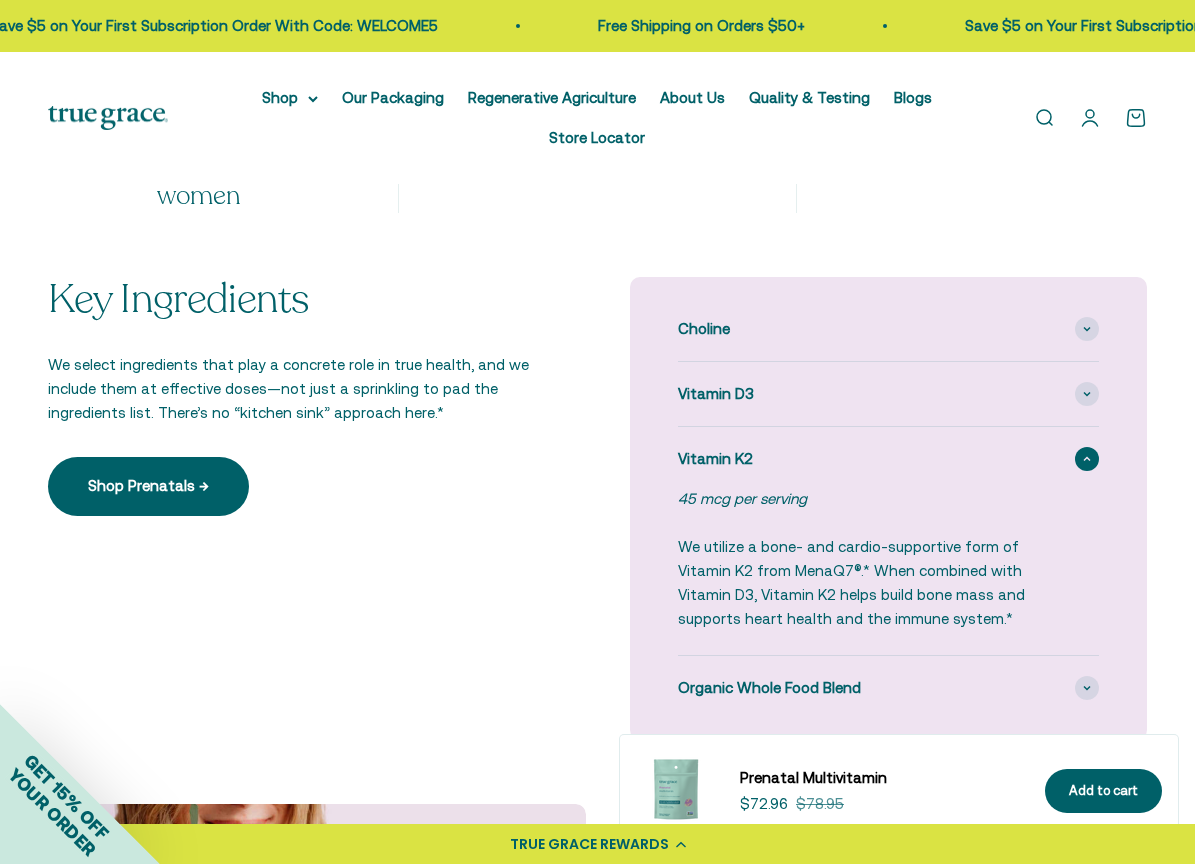 click at bounding box center (1087, 459) 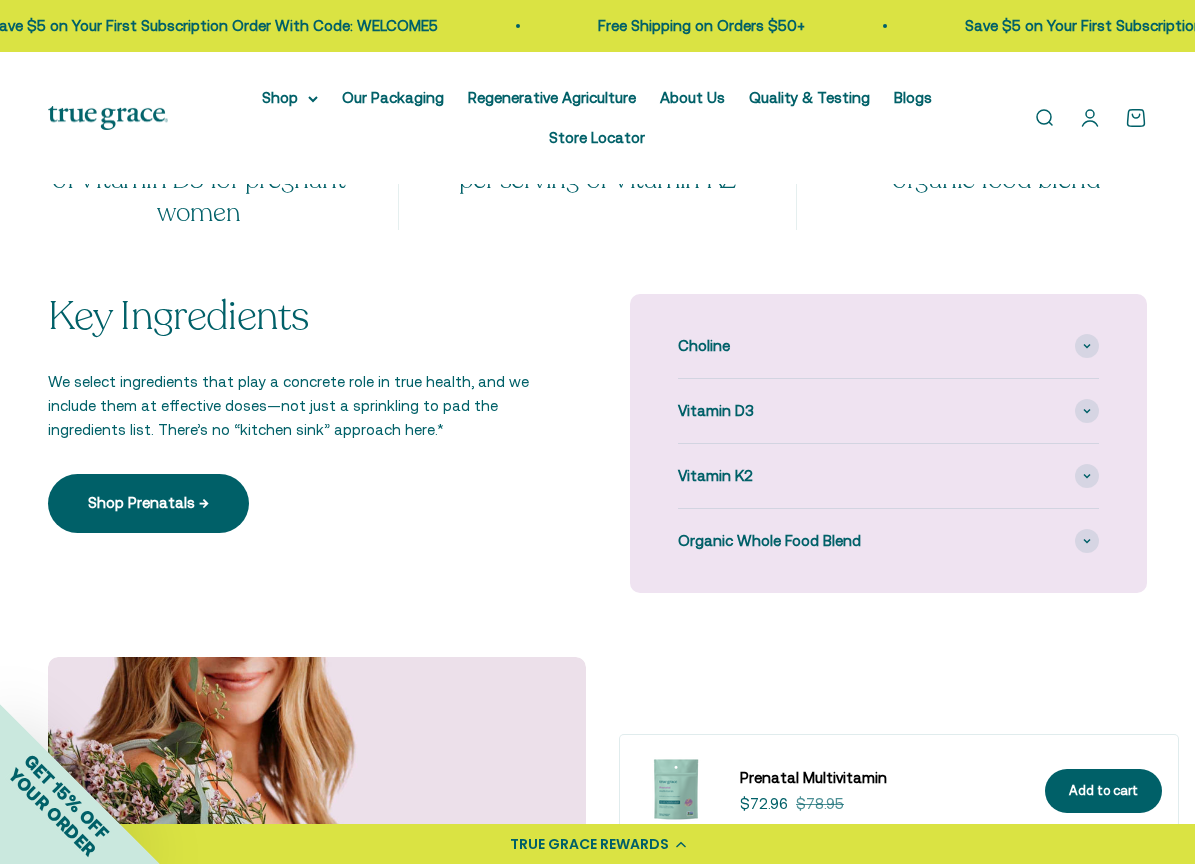 scroll, scrollTop: 1572, scrollLeft: 0, axis: vertical 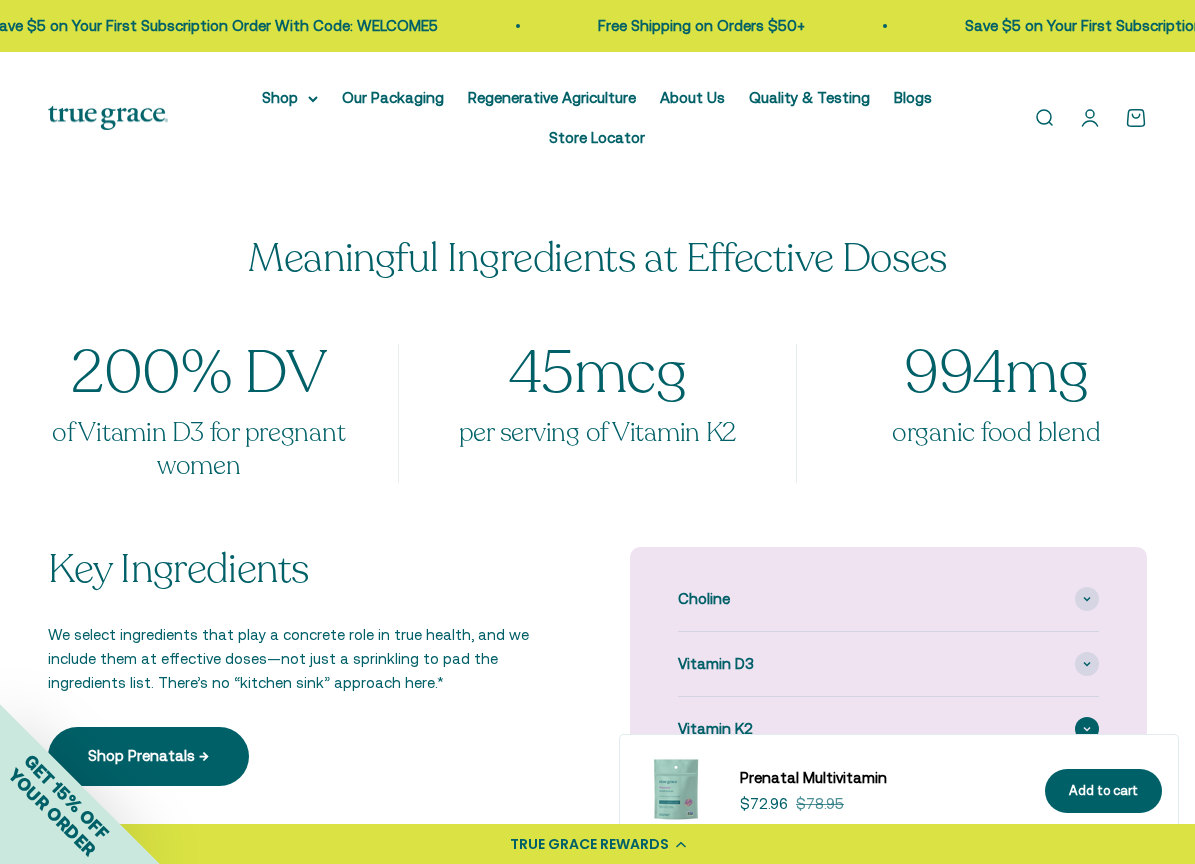 click at bounding box center [1087, 729] 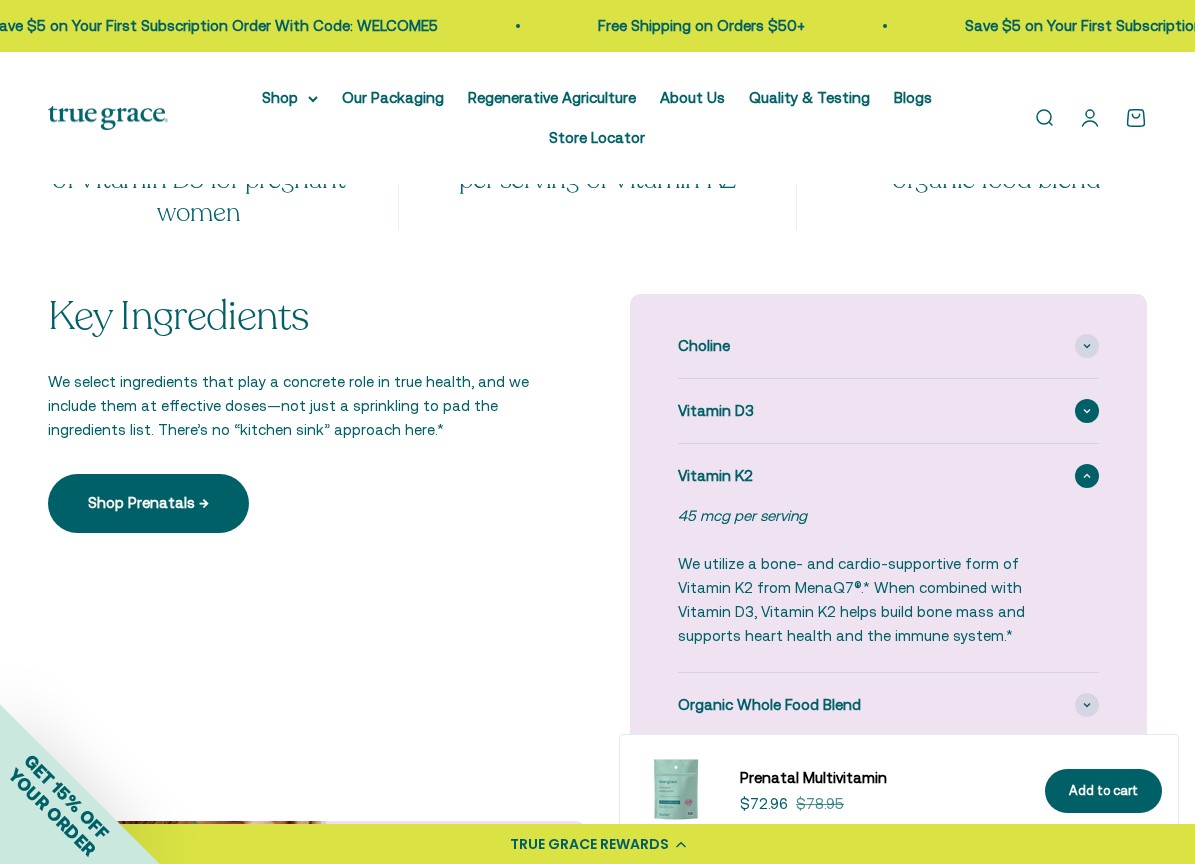 scroll, scrollTop: 1831, scrollLeft: 0, axis: vertical 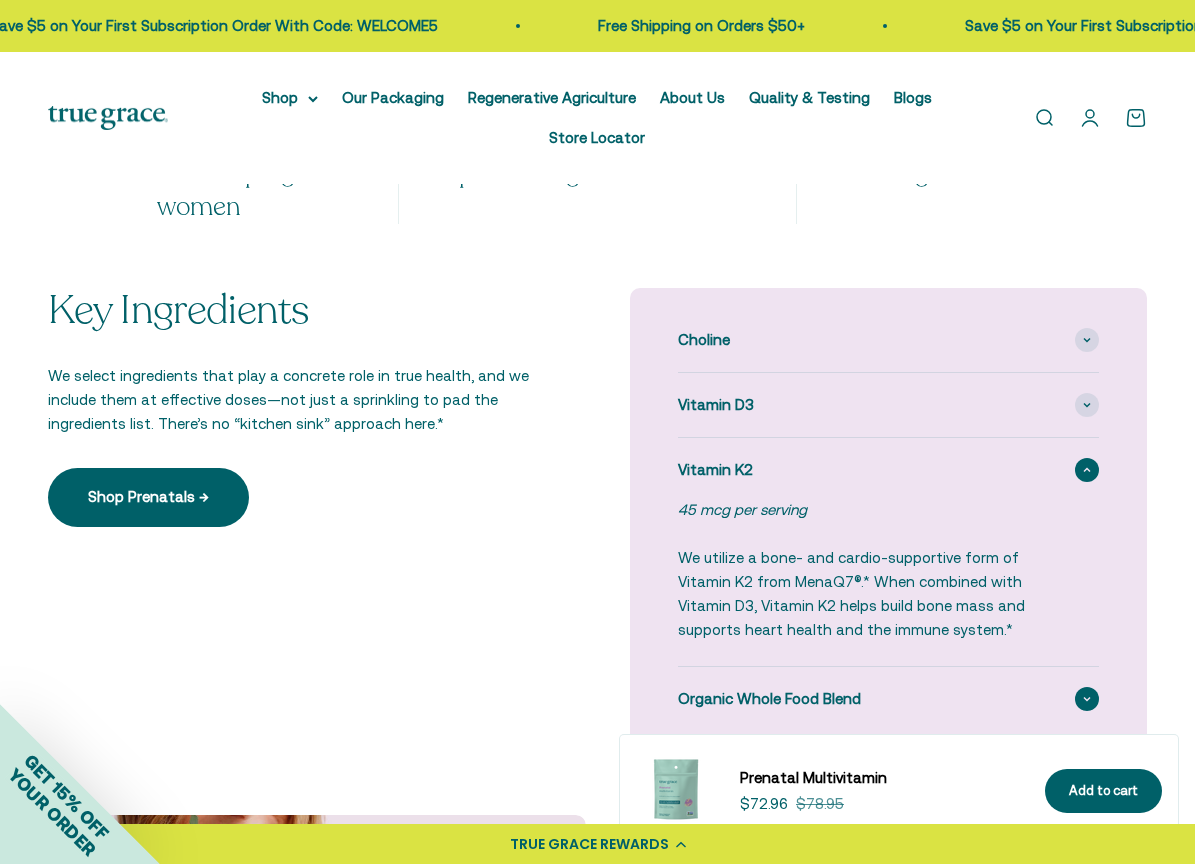 click on "Organic Whole Food Blend" at bounding box center [769, 699] 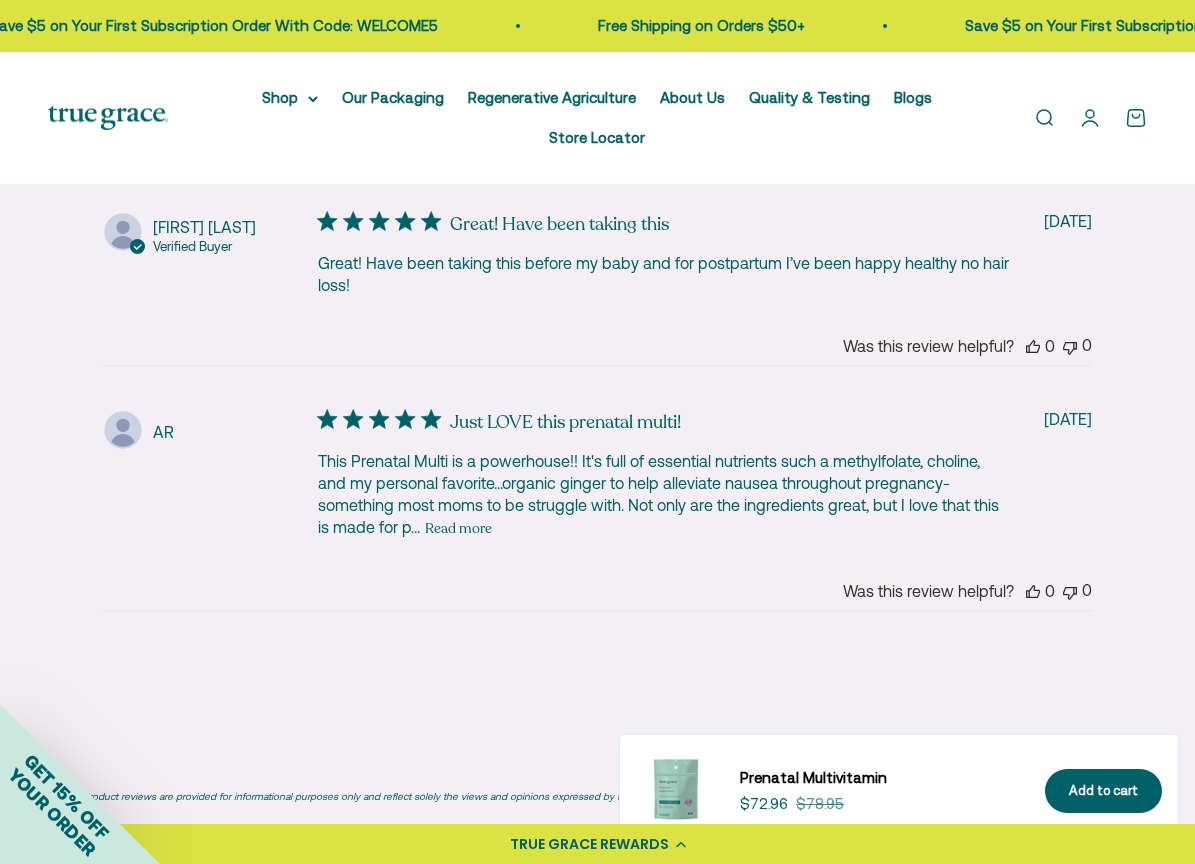 scroll, scrollTop: 4801, scrollLeft: 0, axis: vertical 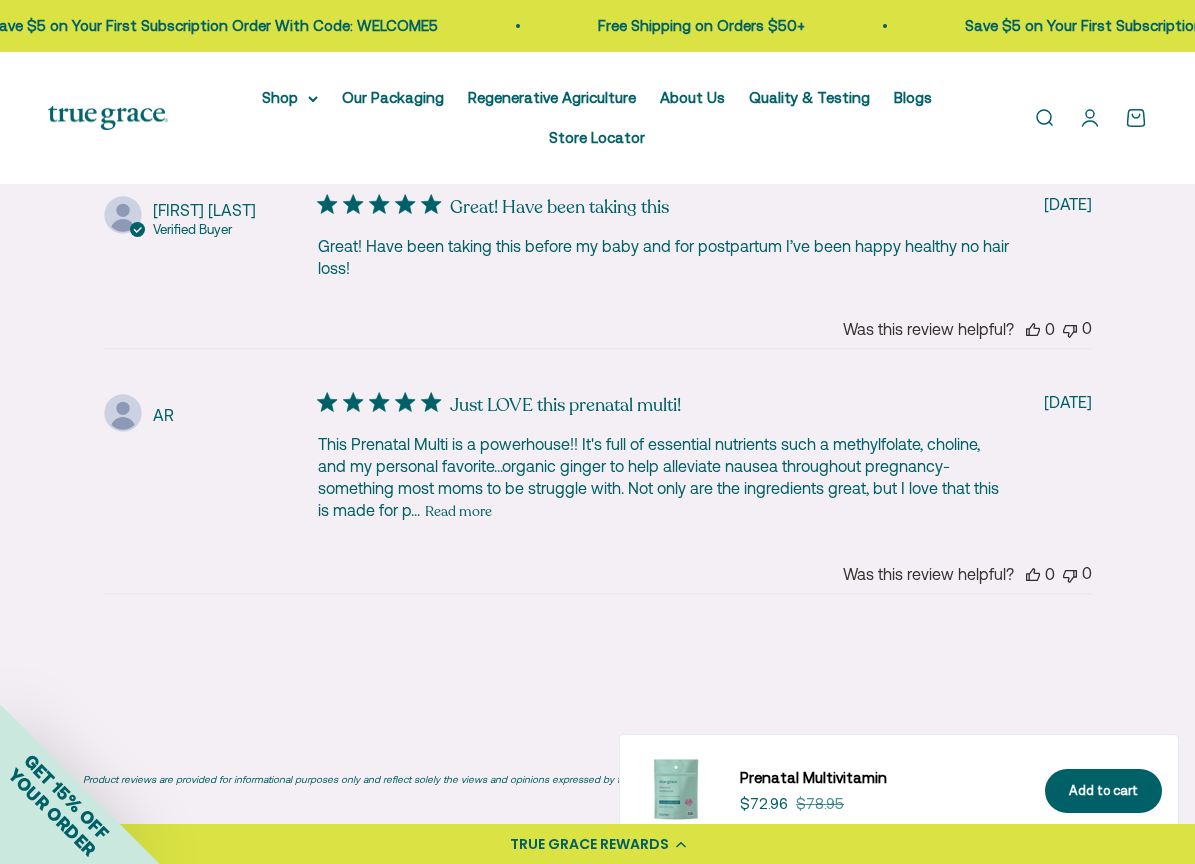 click on "Read more" at bounding box center (458, 512) 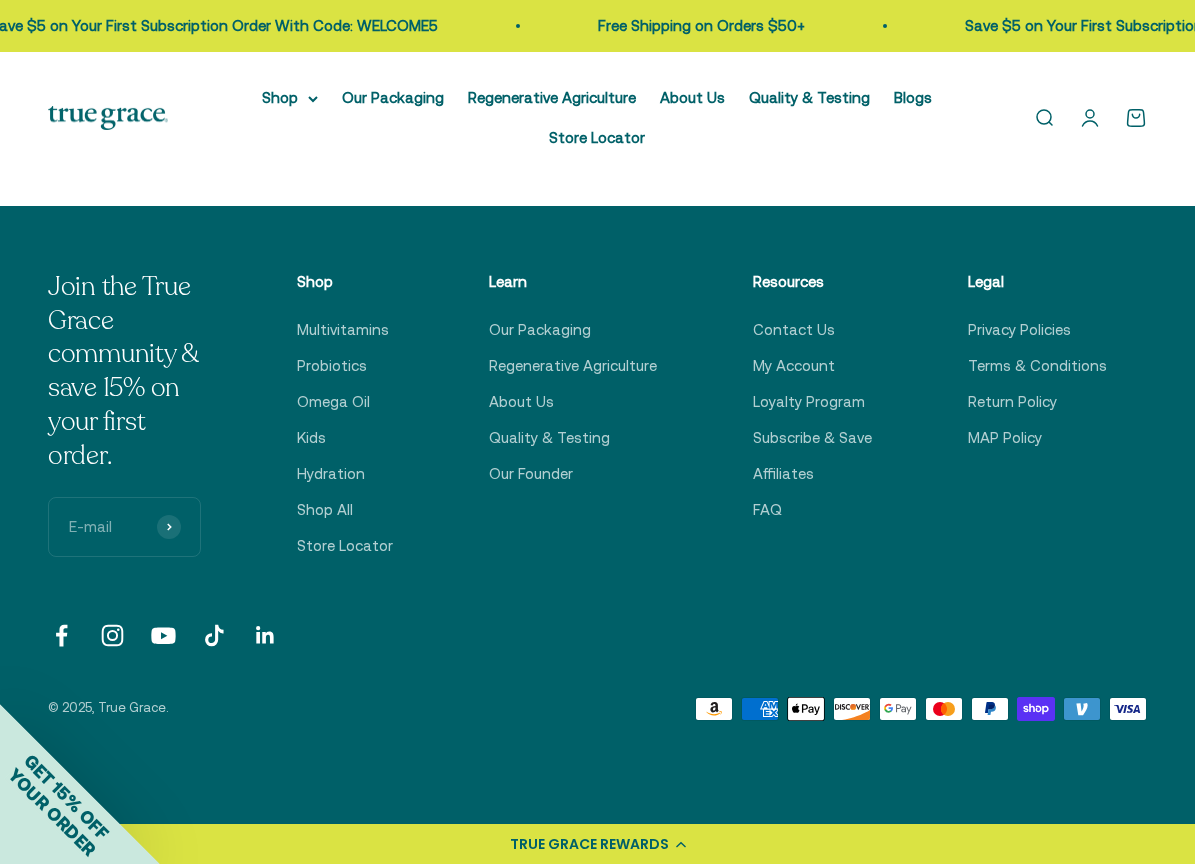 scroll, scrollTop: 6364, scrollLeft: 0, axis: vertical 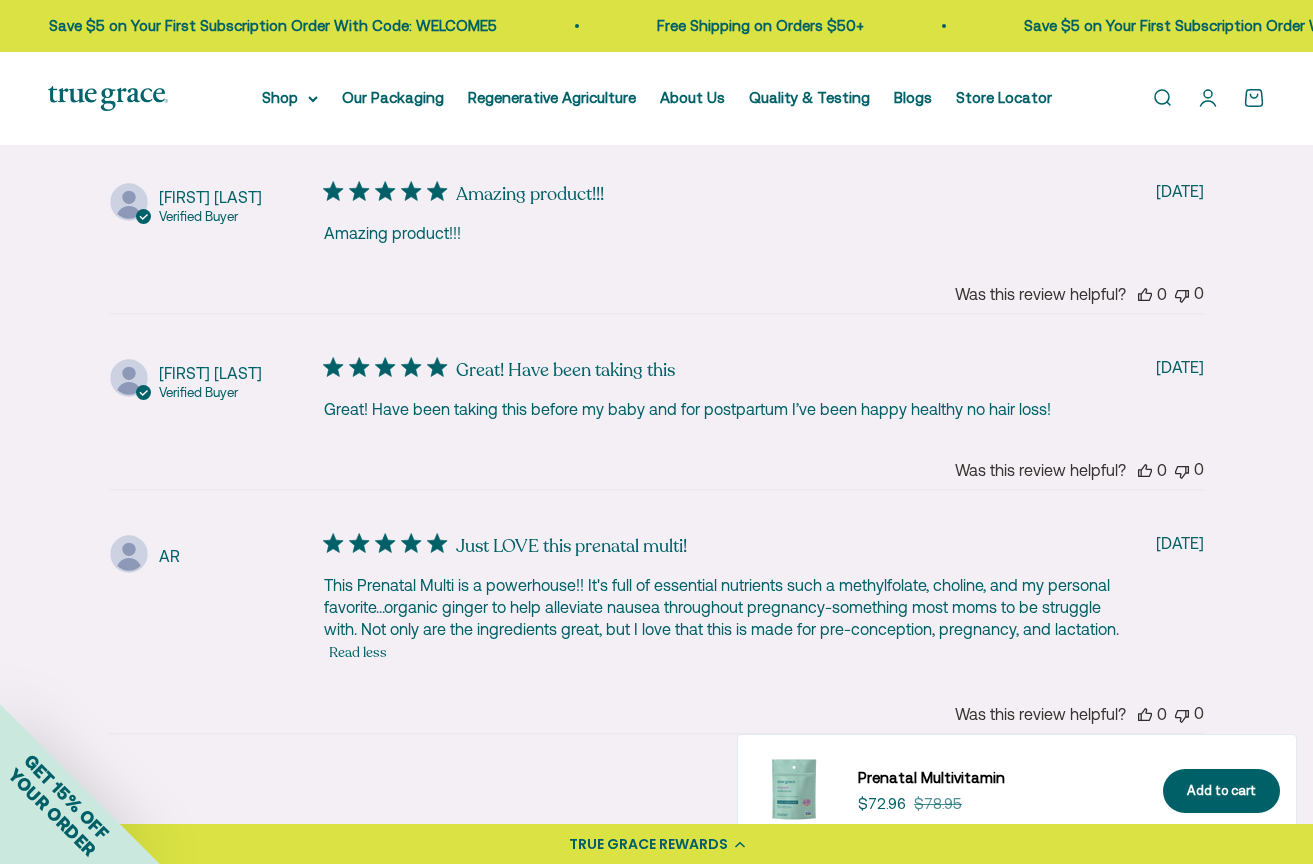 click on "YOUR ORDER" at bounding box center [52, 812] 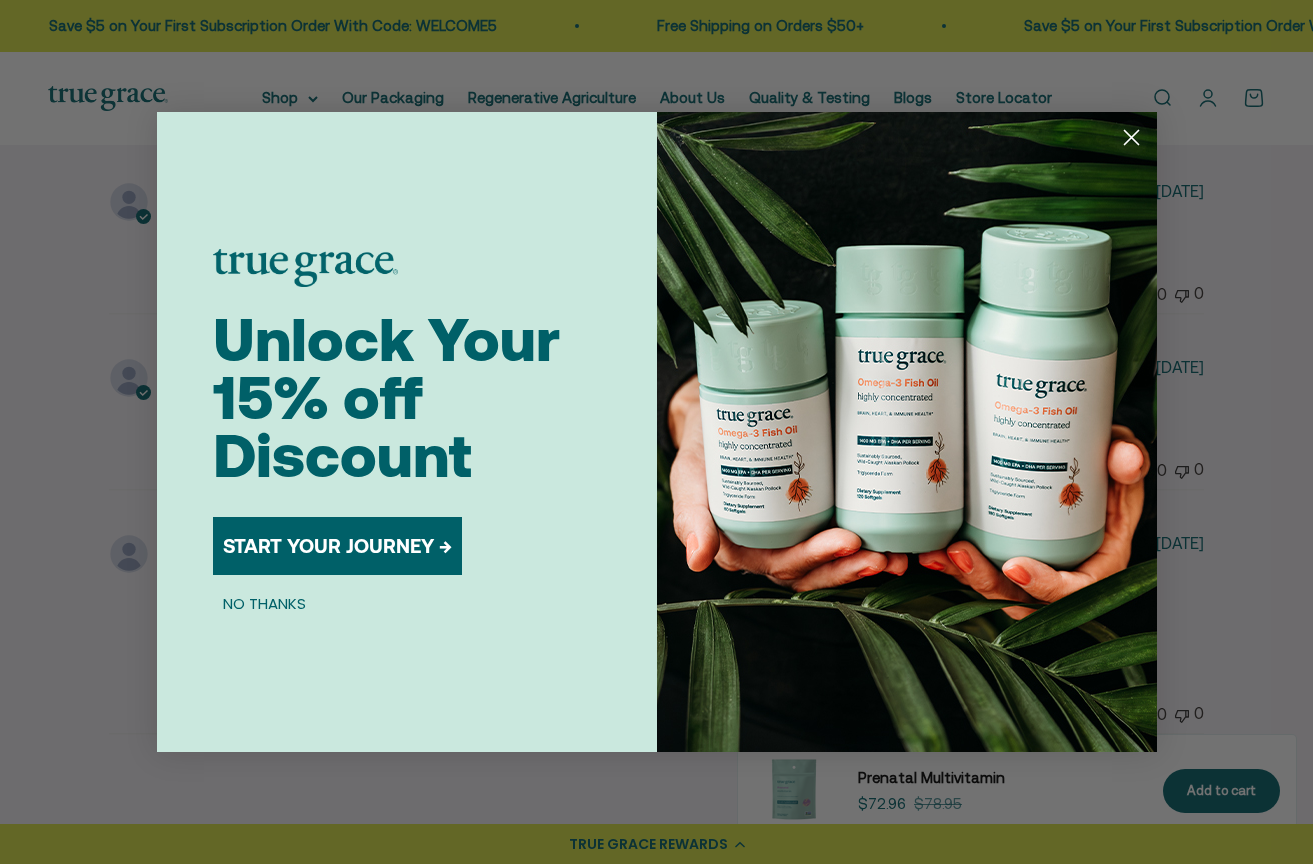 click on "START YOUR JOURNEY →" at bounding box center [337, 546] 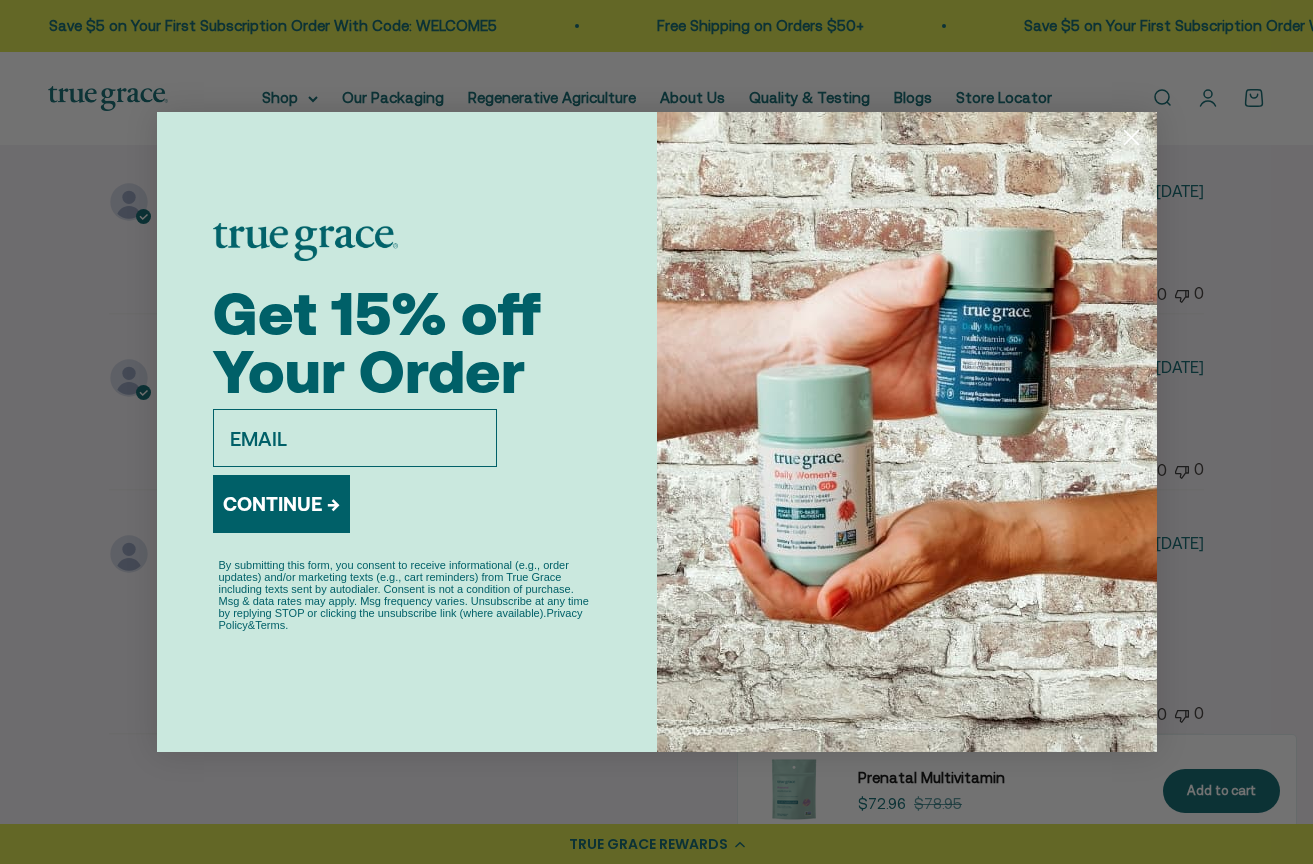 click on "email" at bounding box center [355, 438] 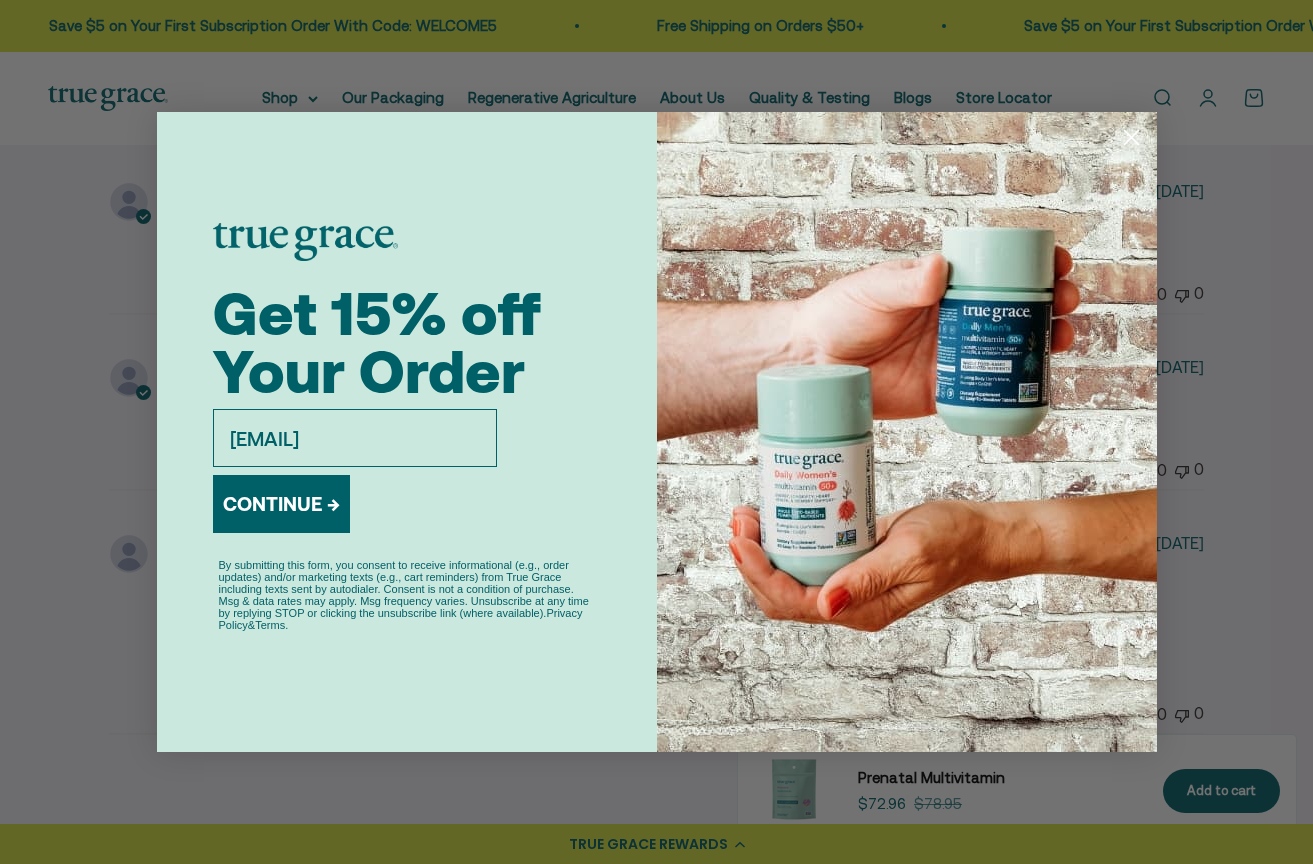 type on "mjawa37@gmail.com" 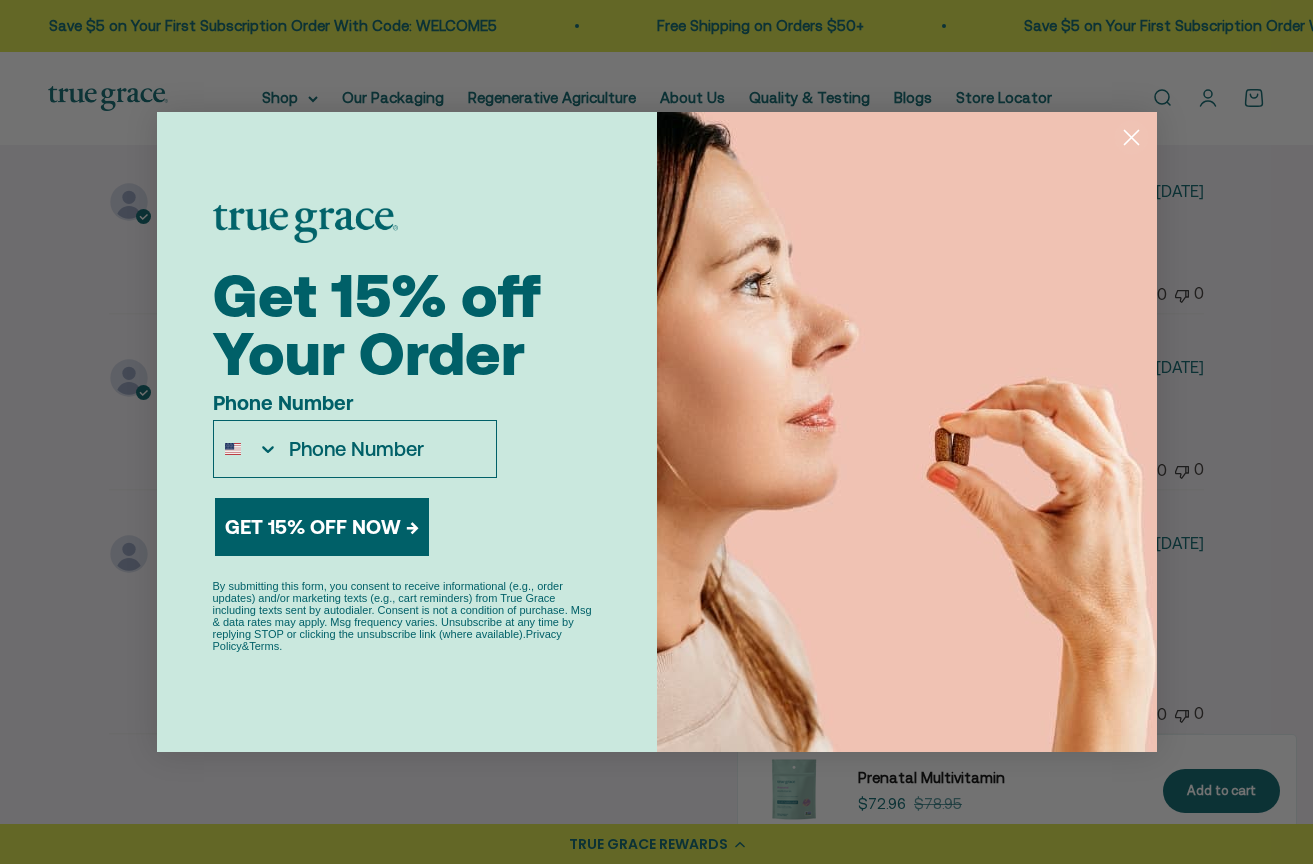 click on "Phone Number" at bounding box center [387, 449] 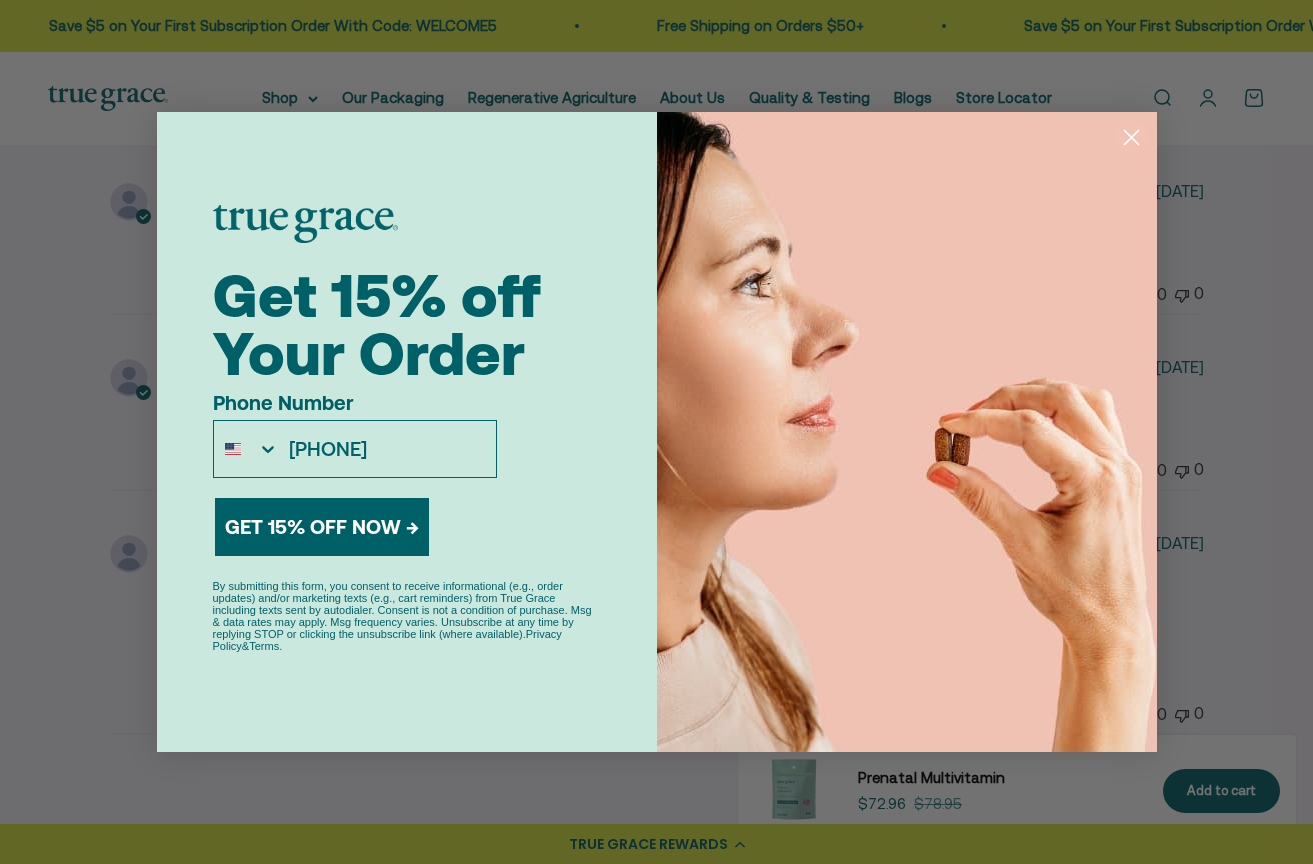 type on "909-720-6936" 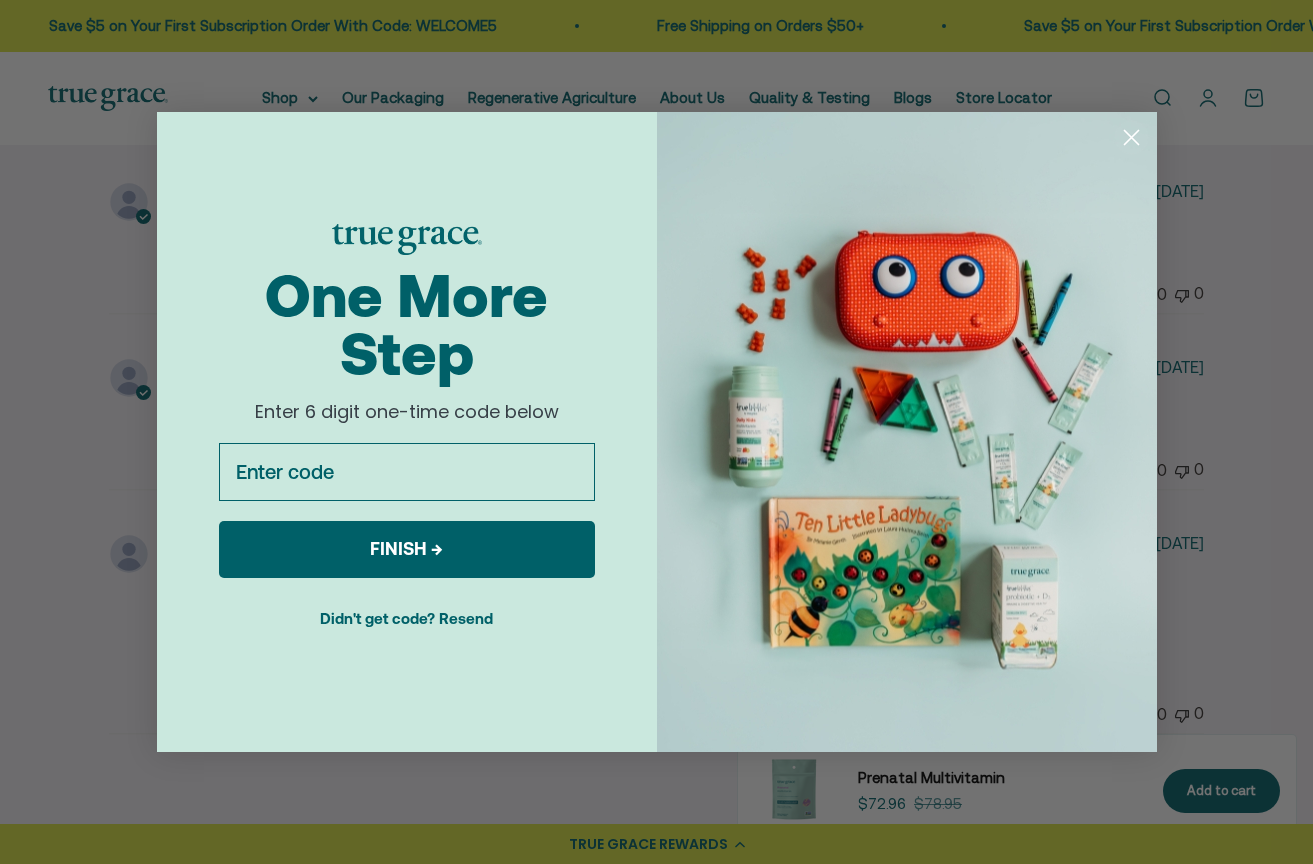 click on "Enter code" at bounding box center [407, 472] 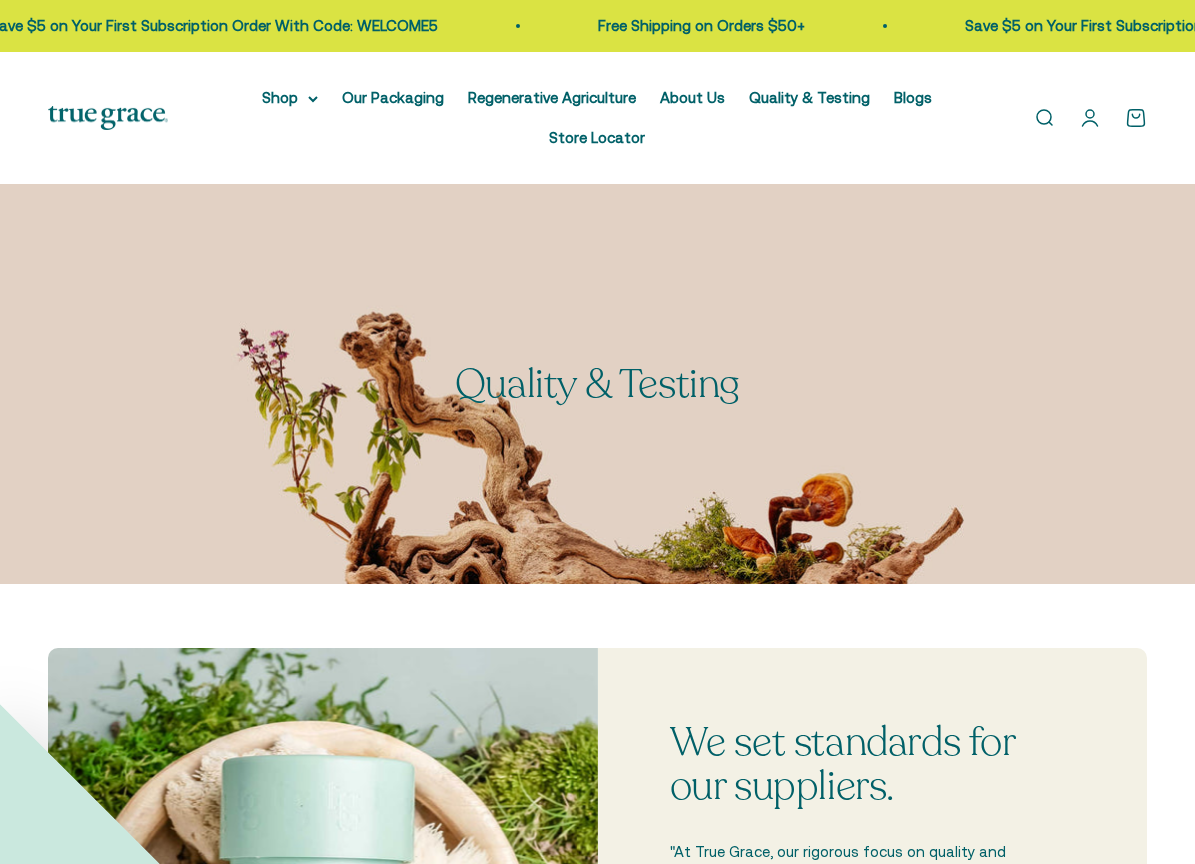 scroll, scrollTop: 0, scrollLeft: 0, axis: both 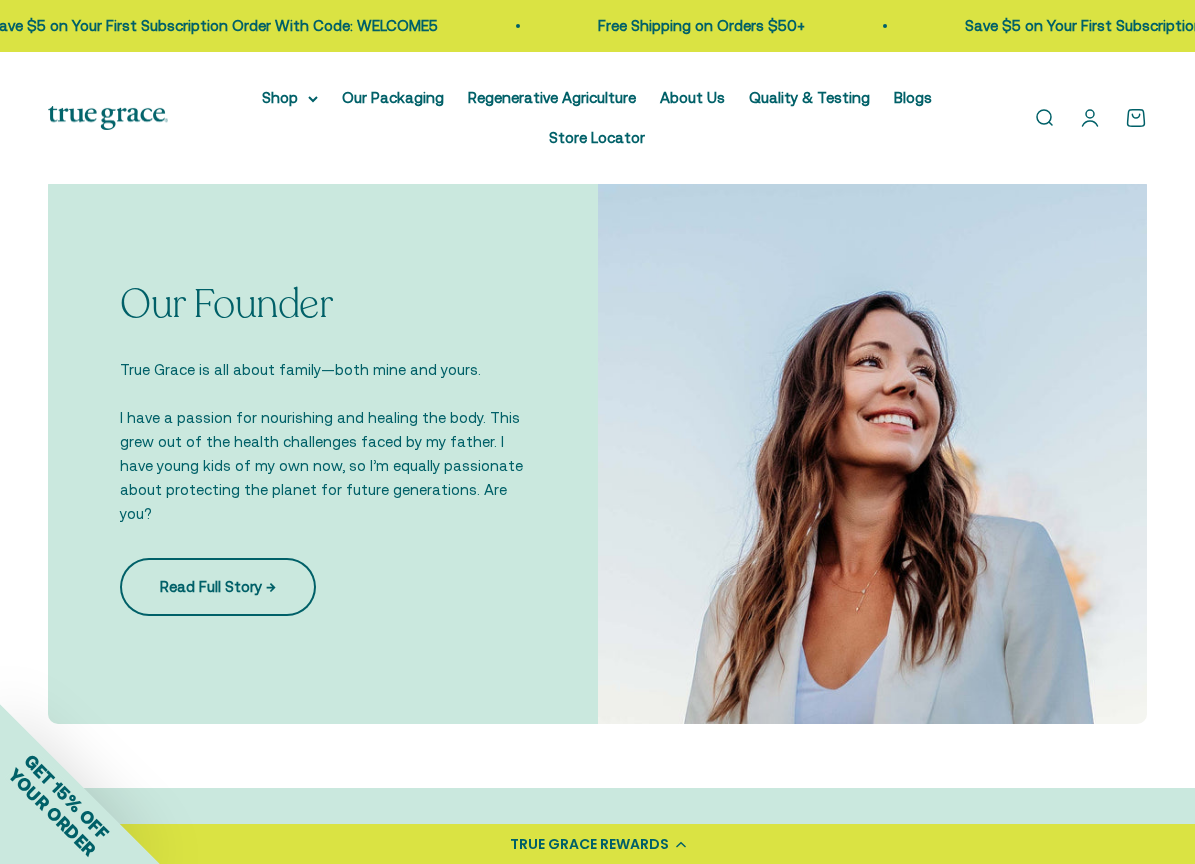 click on "Read Full Story →" at bounding box center (218, 587) 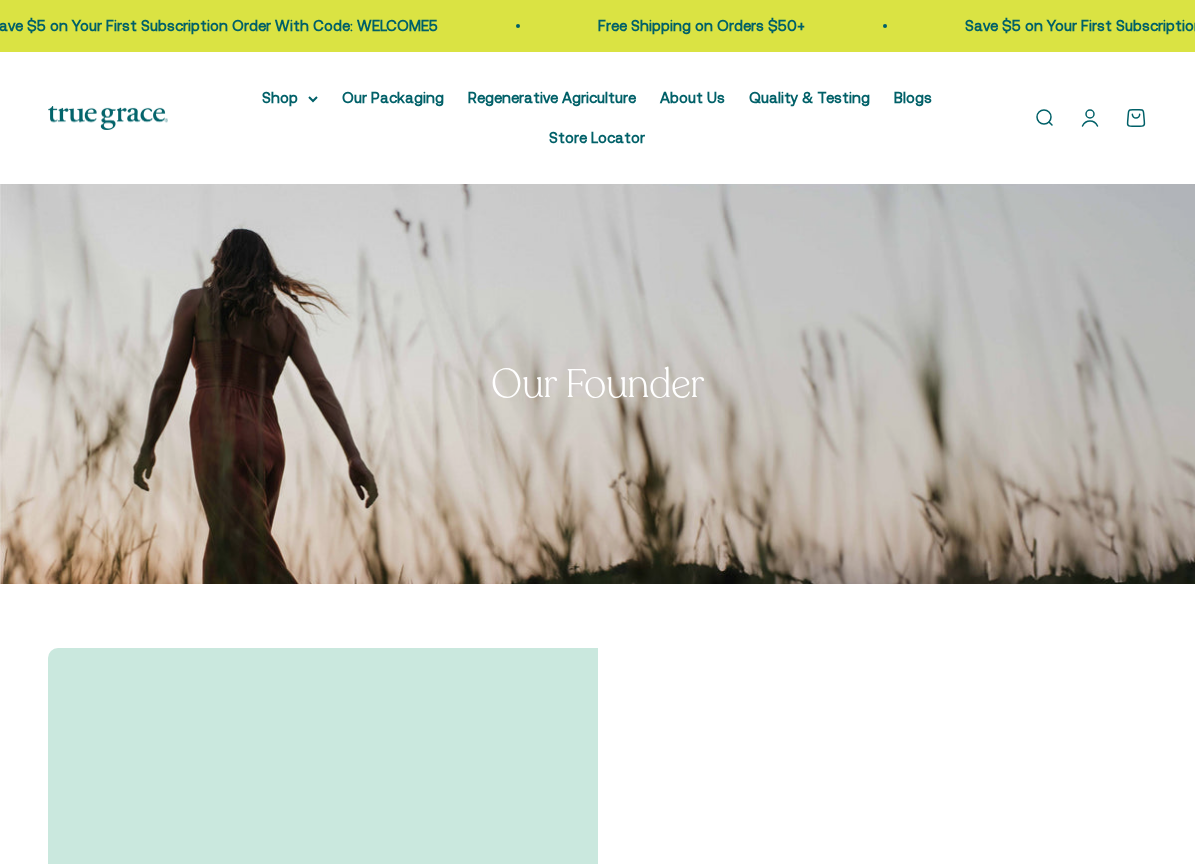 scroll, scrollTop: 0, scrollLeft: 0, axis: both 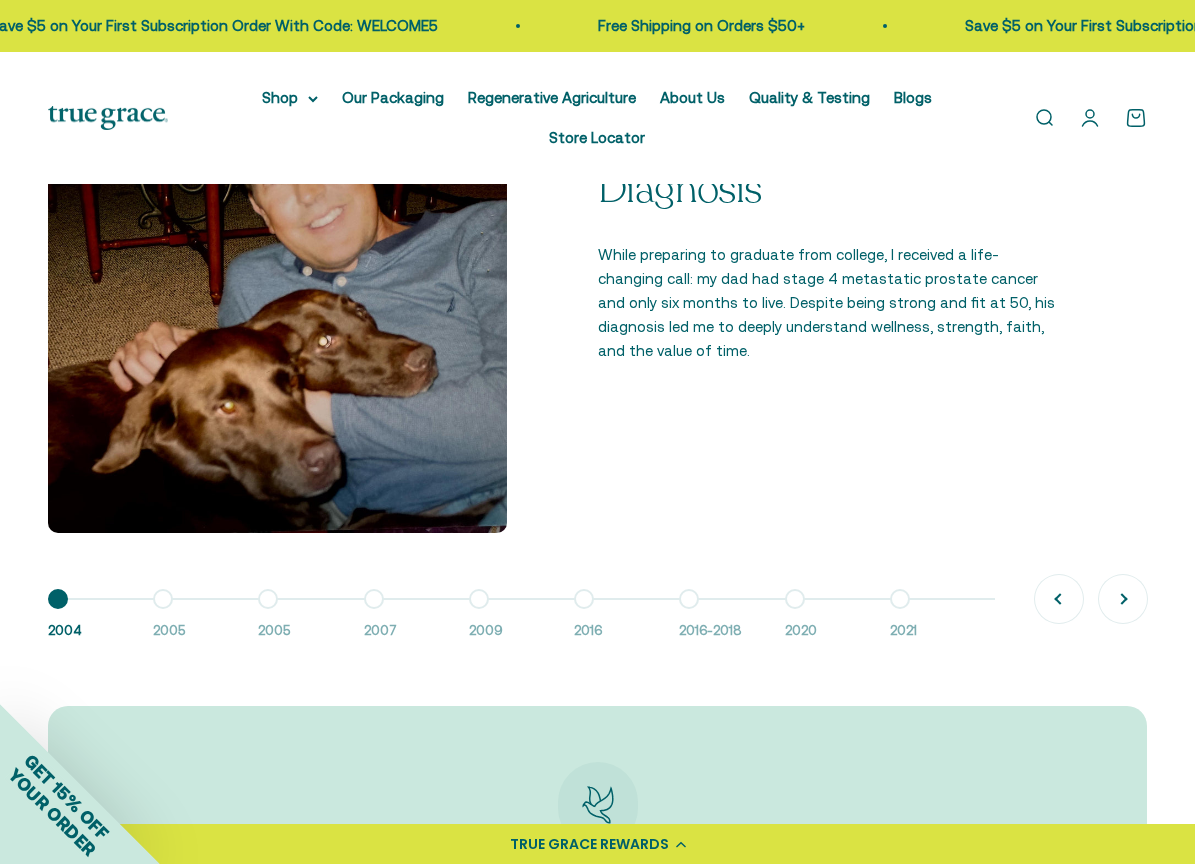 click on "Go to item 2
2005" at bounding box center [205, 620] 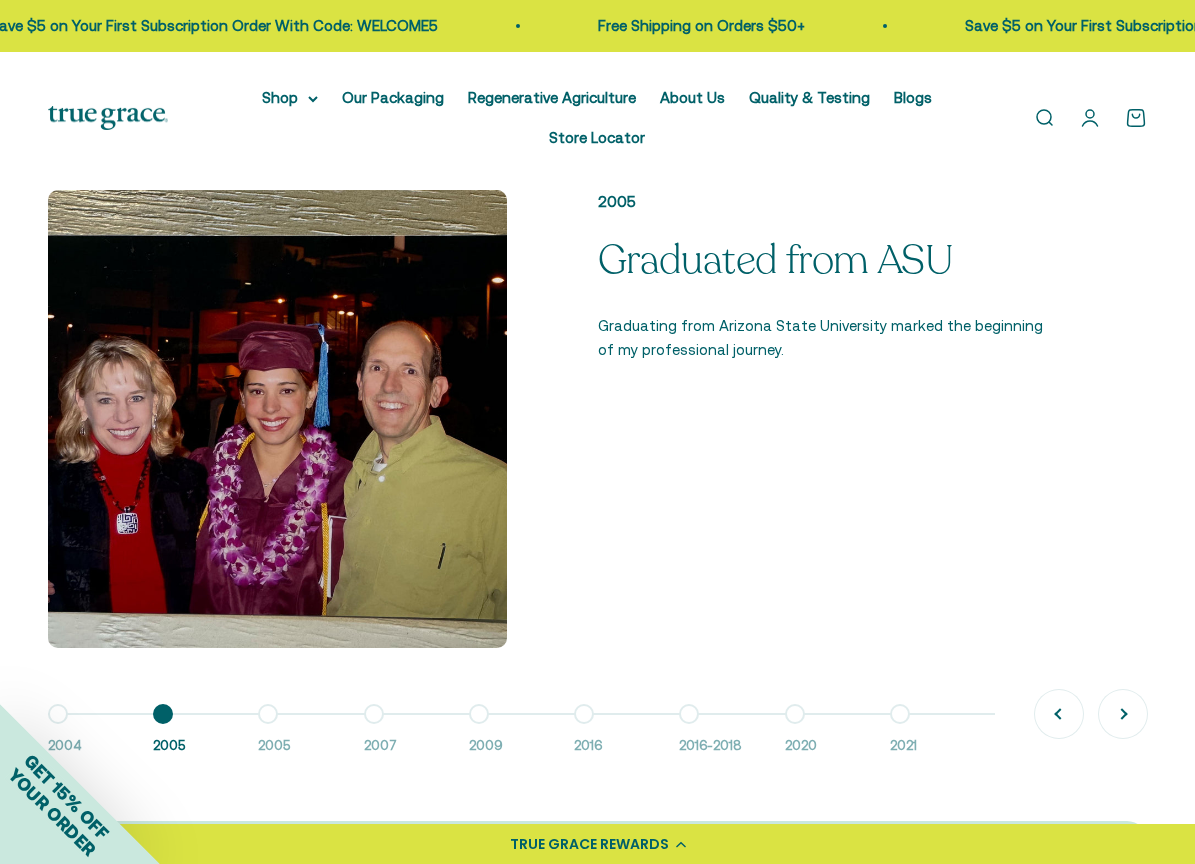 scroll, scrollTop: 1174, scrollLeft: 0, axis: vertical 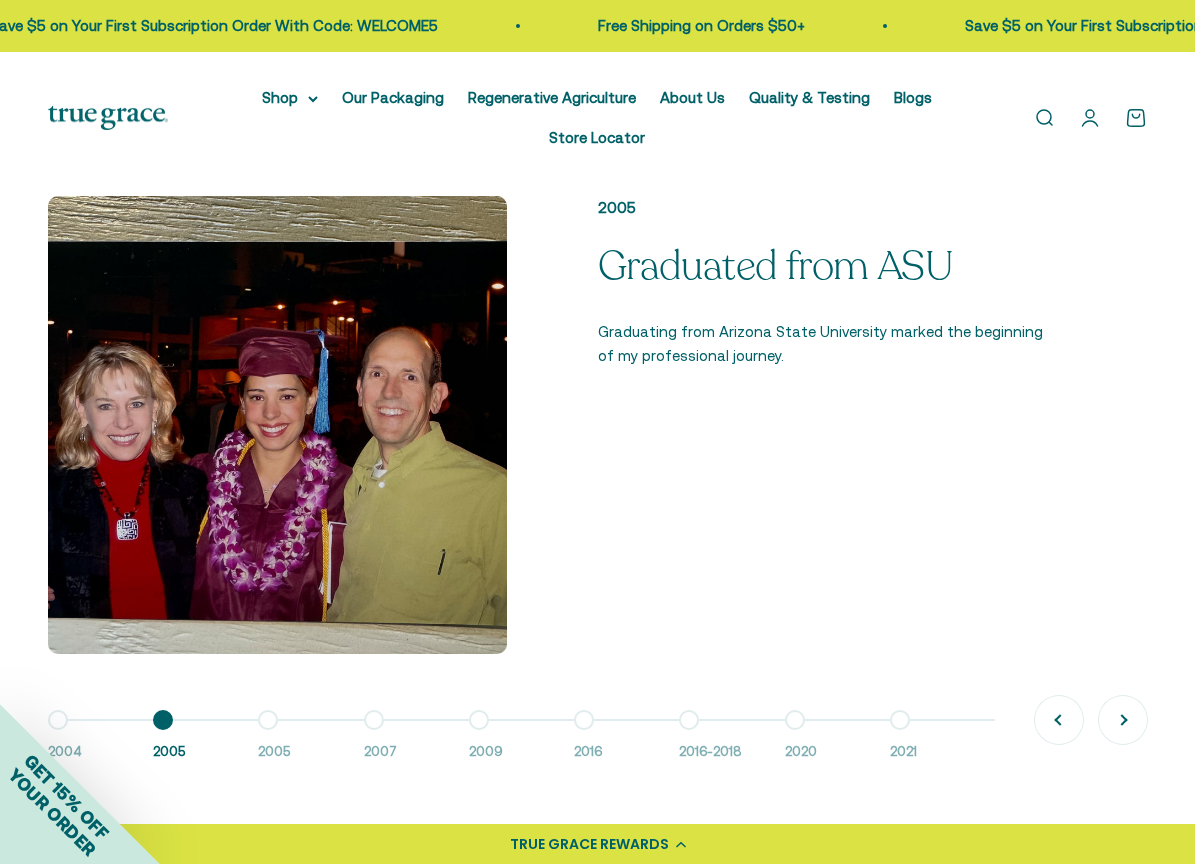click on "Go to item 1
2004" at bounding box center [100, 741] 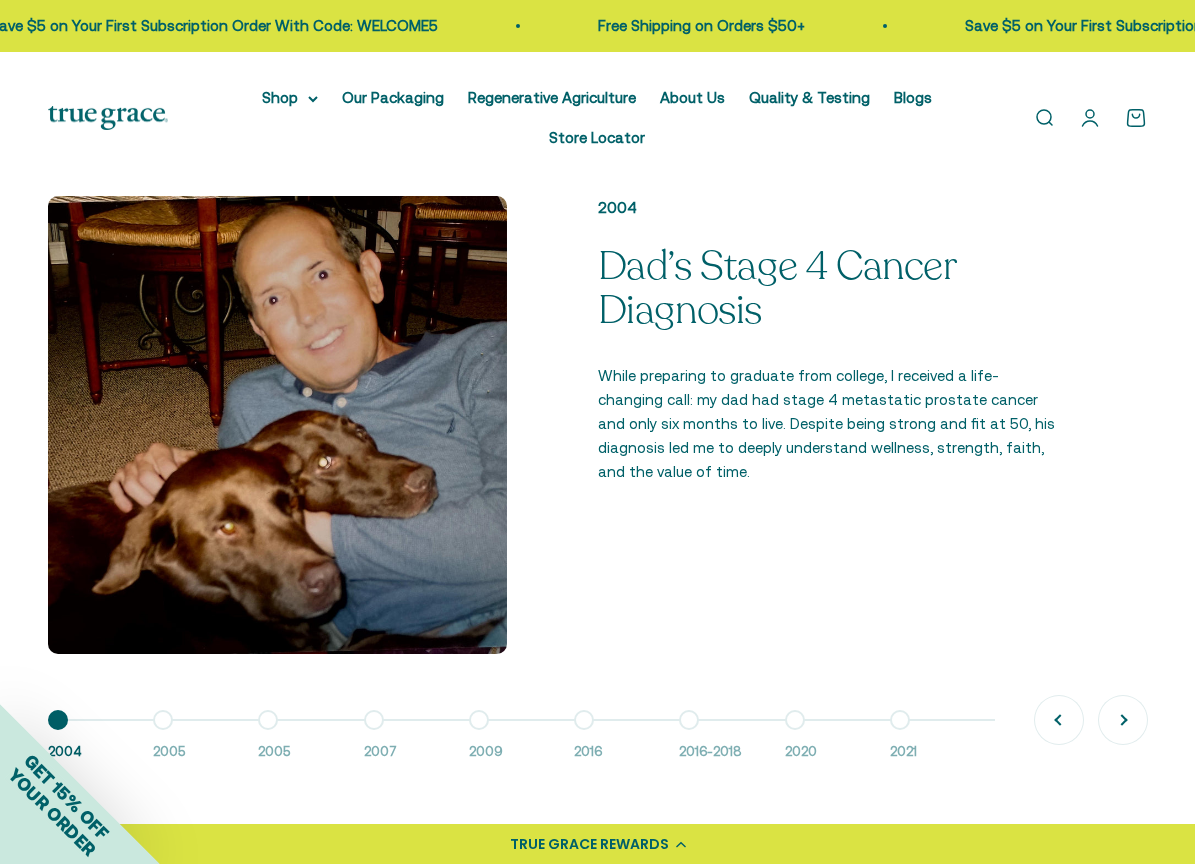 click on "Go to item 2
2005" at bounding box center (205, 741) 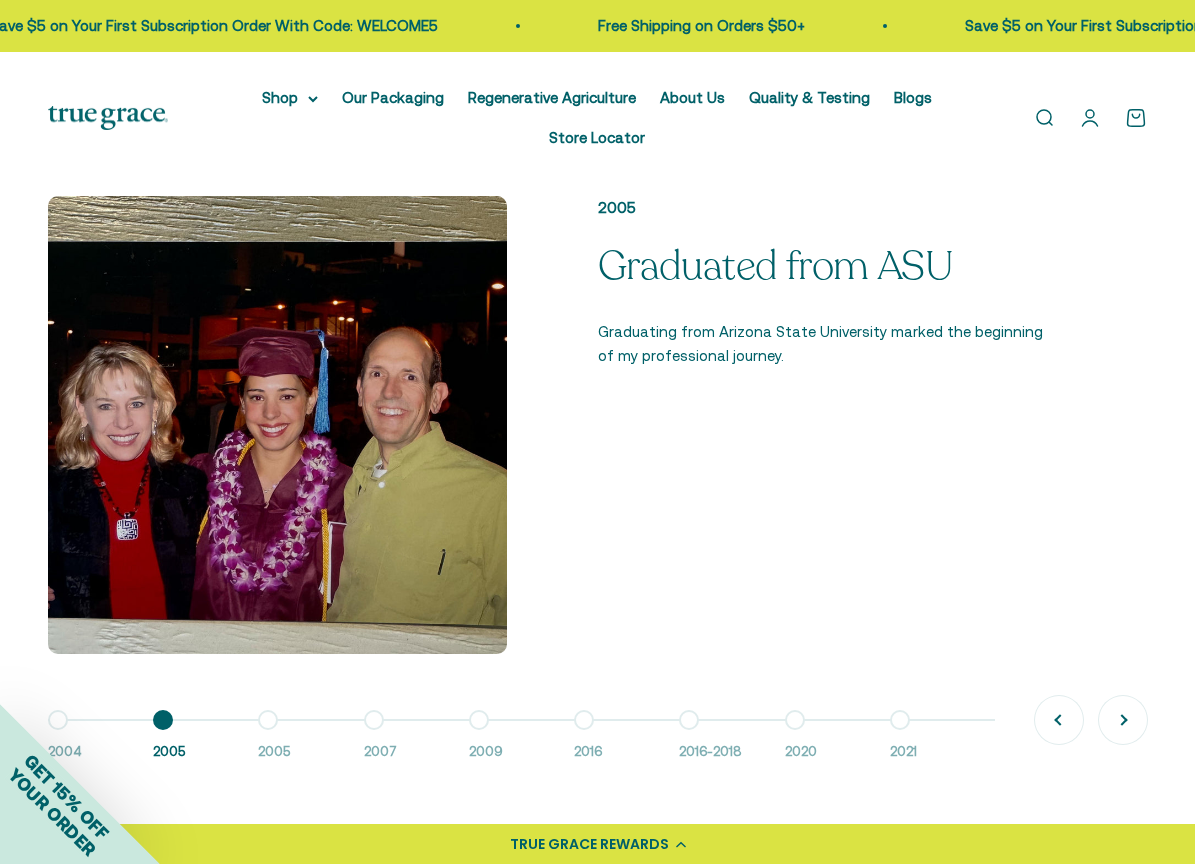 click on "Go to item 3
2005" at bounding box center [310, 741] 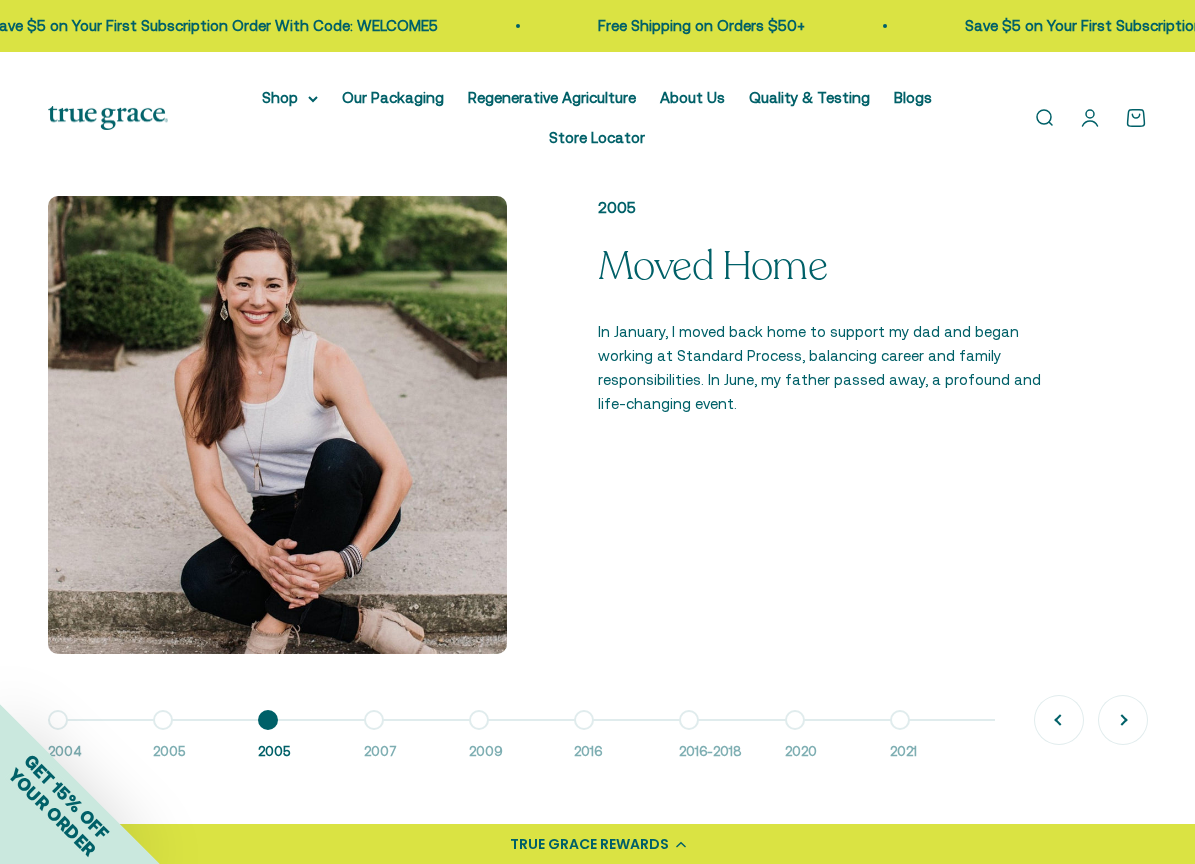 click on "Go to item 4
2007" at bounding box center (416, 741) 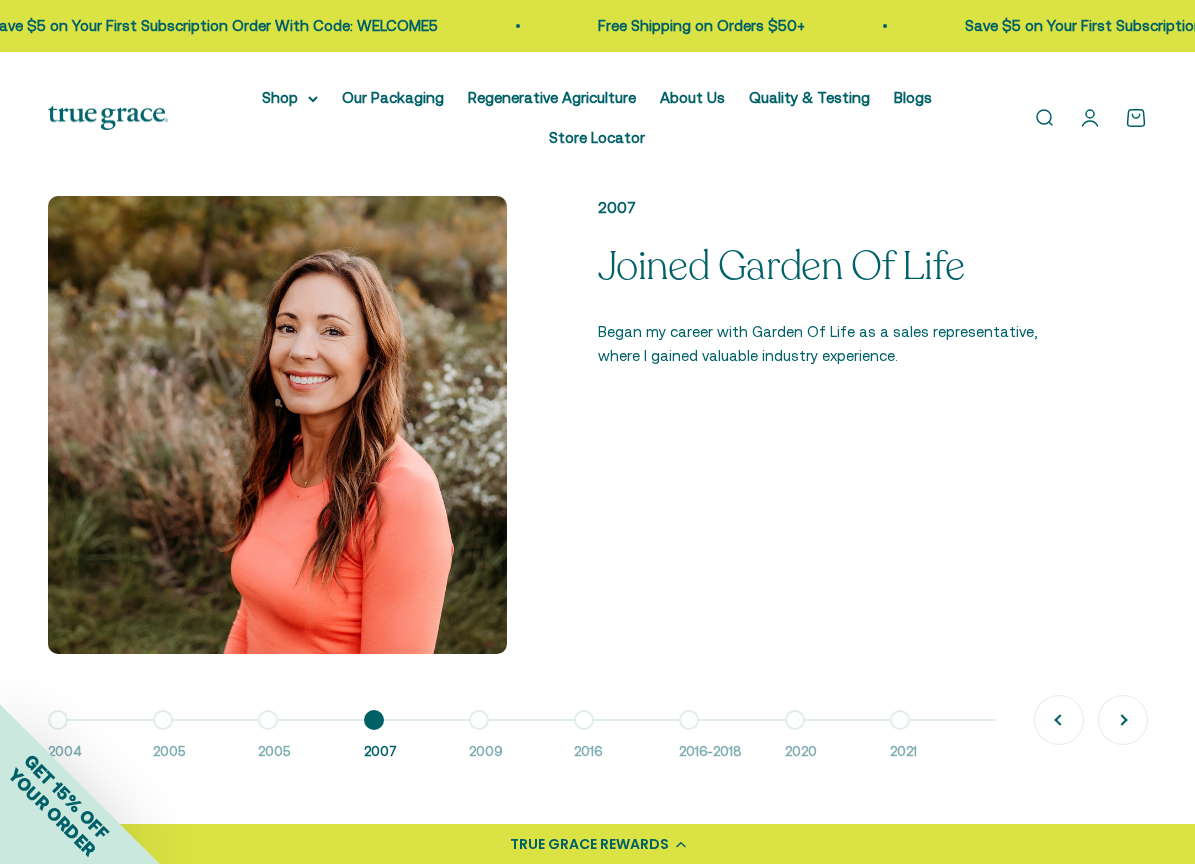 click on "Go to item 5
2009" at bounding box center (521, 741) 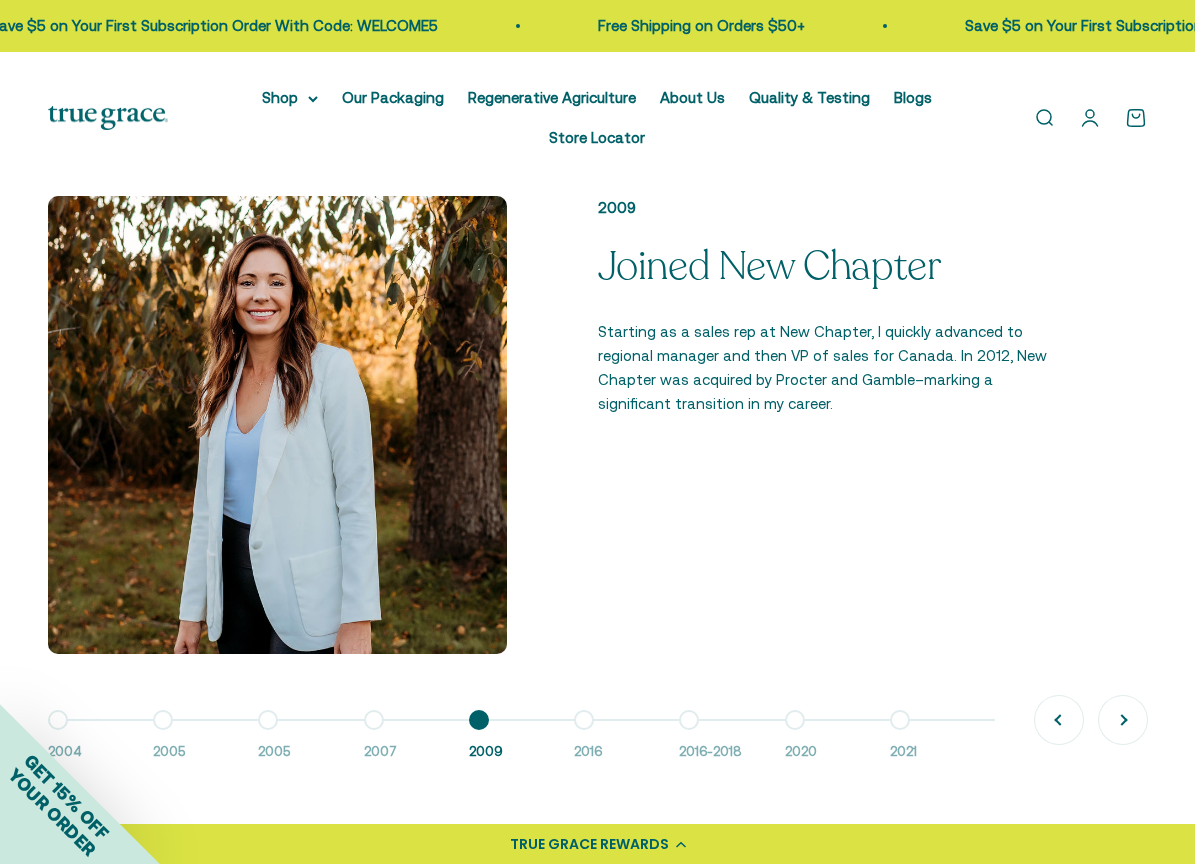 click on "Go to item 6
2016" at bounding box center (626, 741) 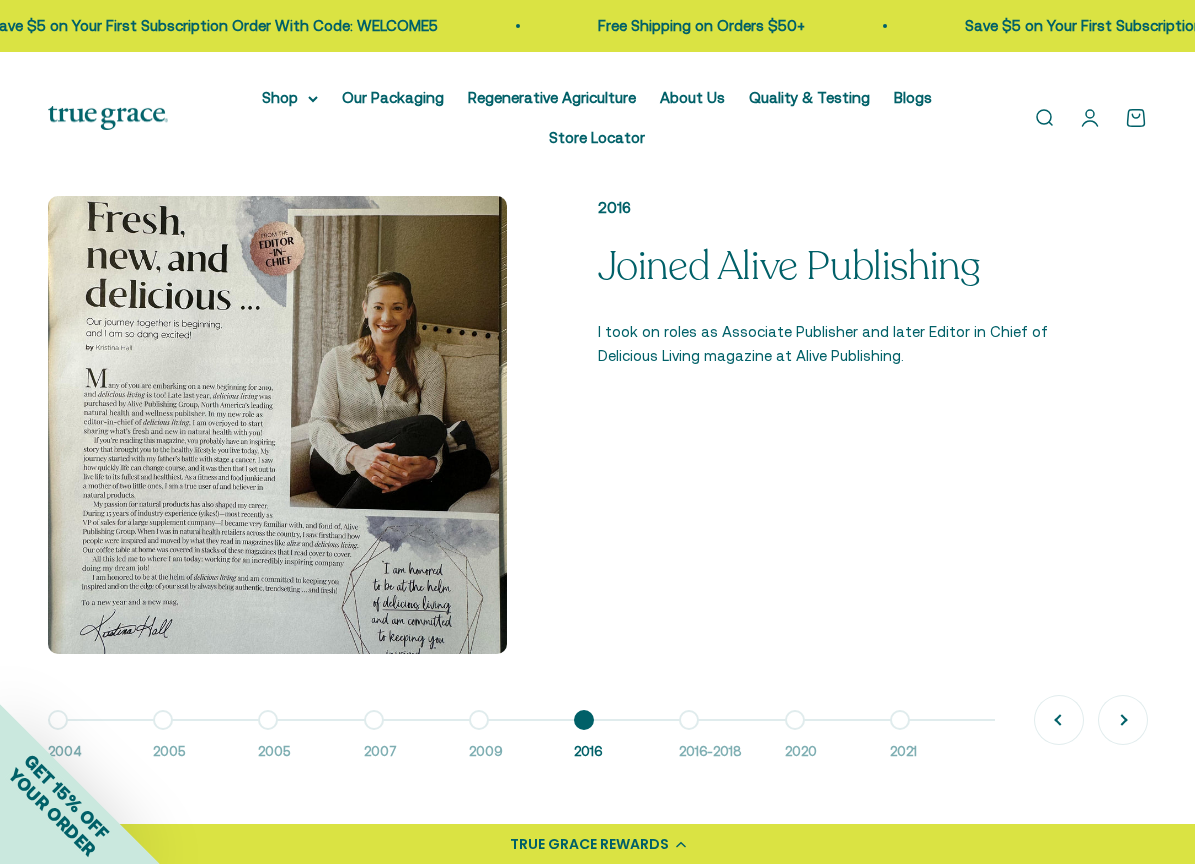 click on "Go to item 7
2016-2018" at bounding box center (731, 741) 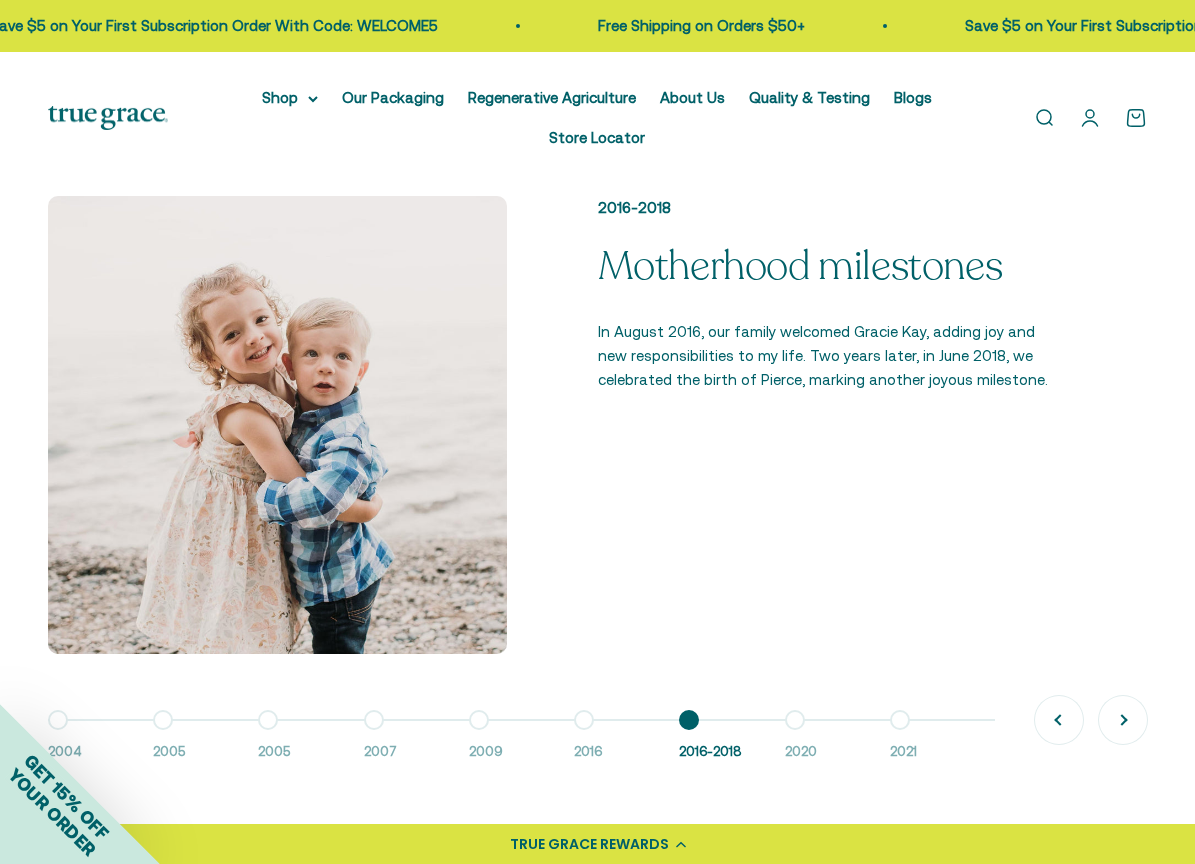 click on "Go to item 8
2020" at bounding box center (837, 741) 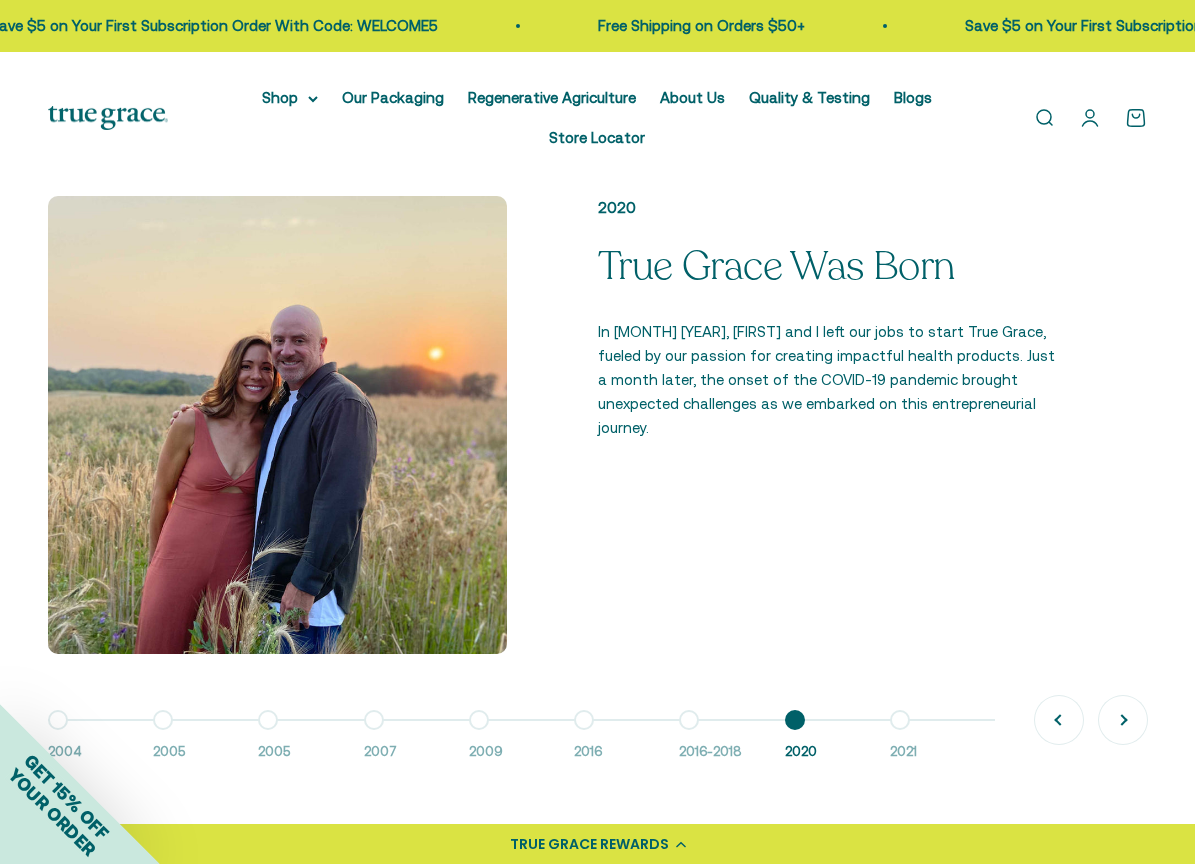 click on "Go to item 9
2021" at bounding box center (942, 741) 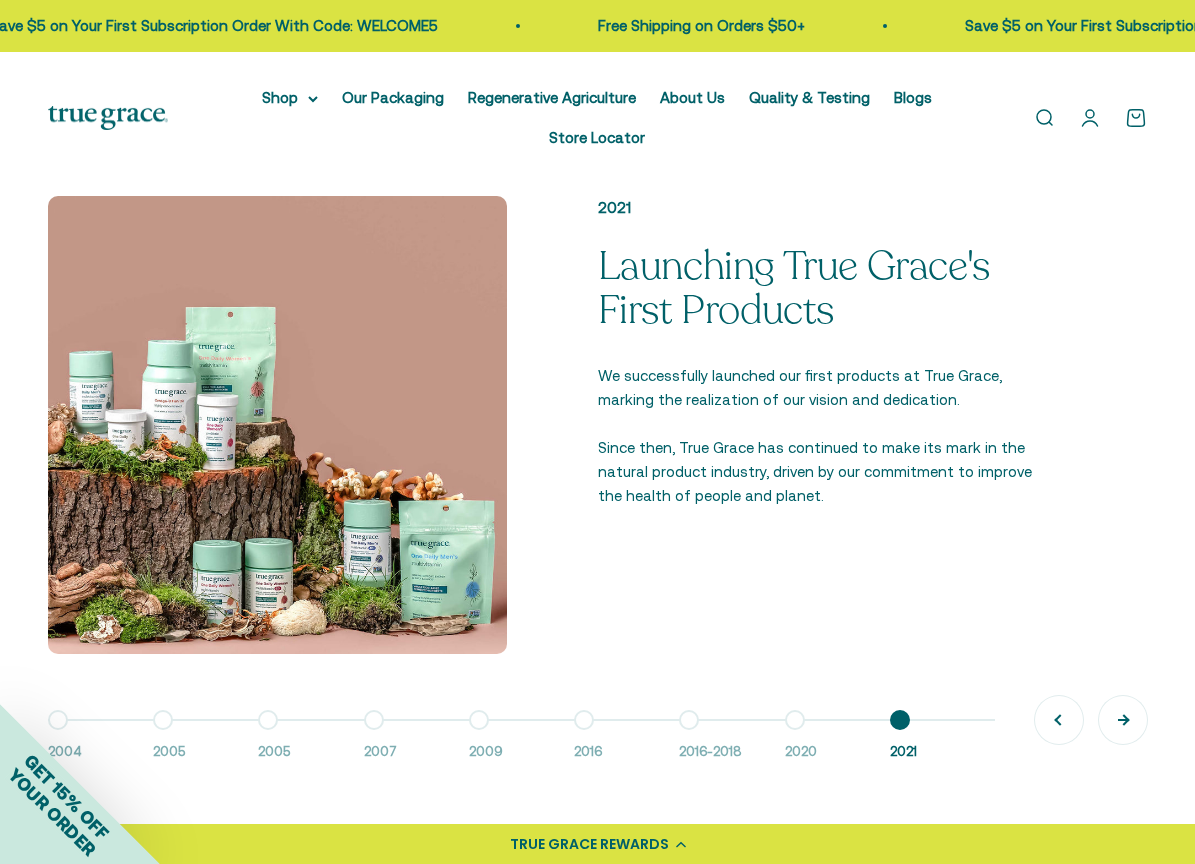 click on "Next" at bounding box center (1123, 720) 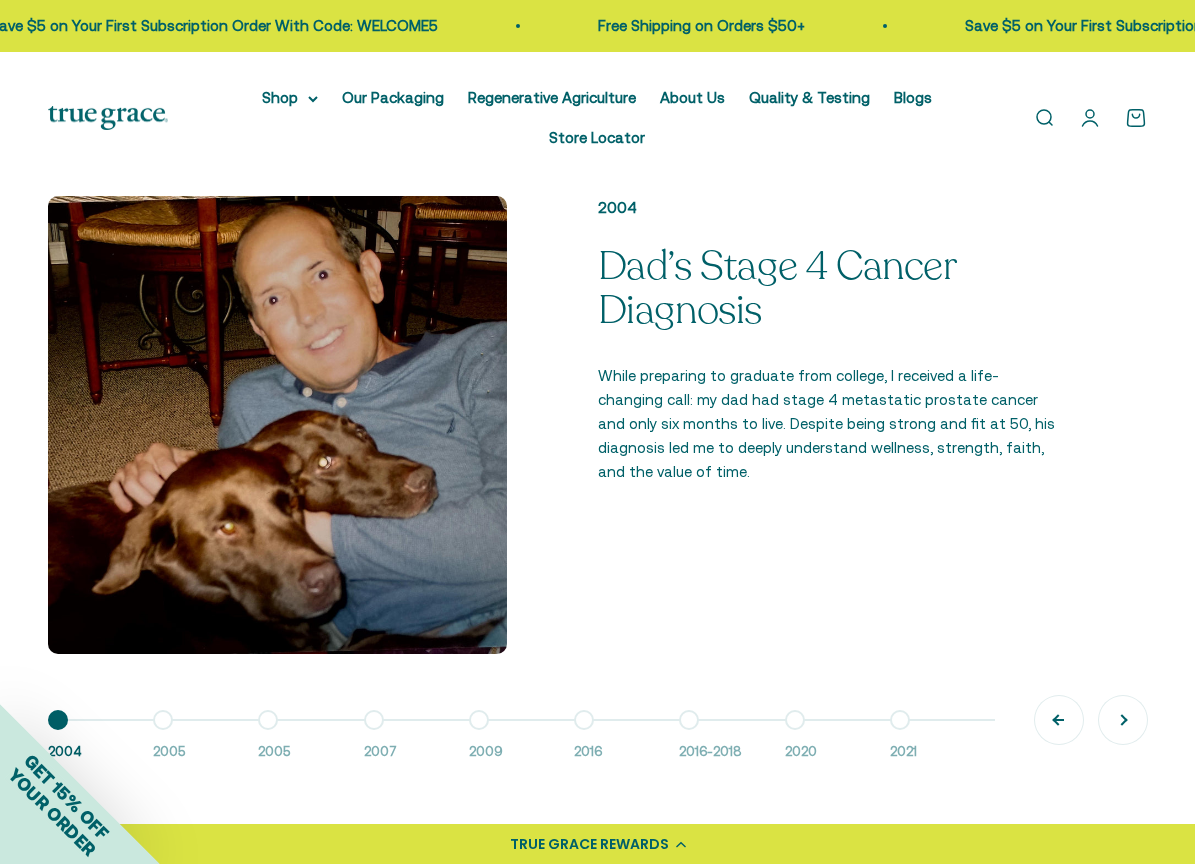 click on "Previous" at bounding box center [1059, 720] 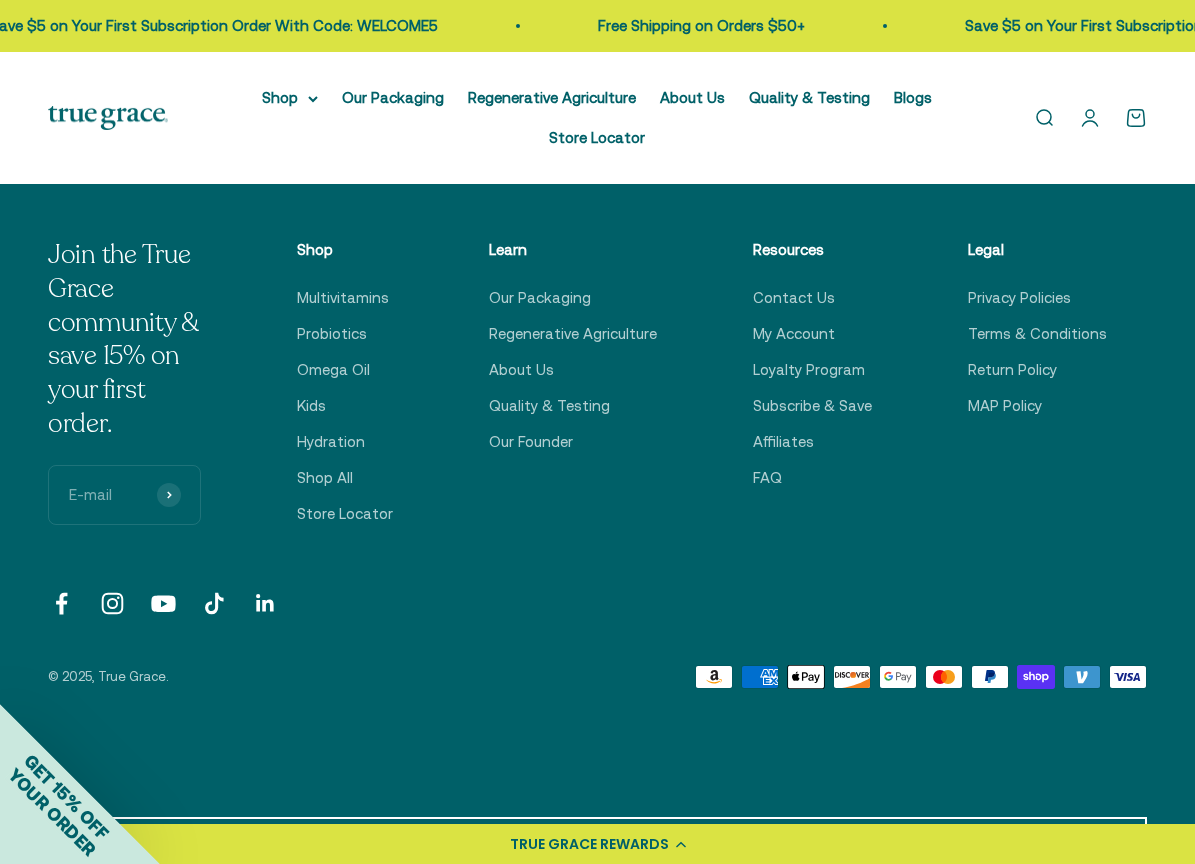 scroll, scrollTop: 3033, scrollLeft: 0, axis: vertical 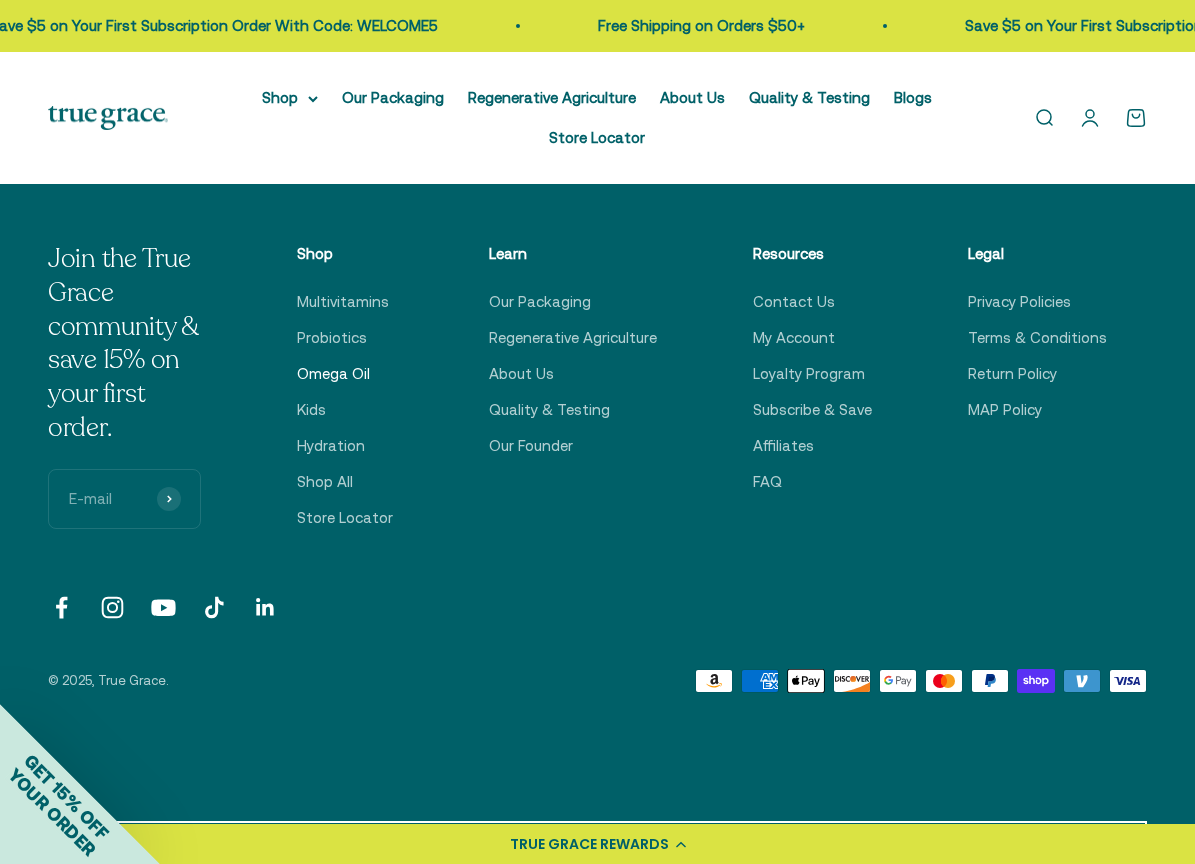 click on "Omega Oil" at bounding box center (333, 374) 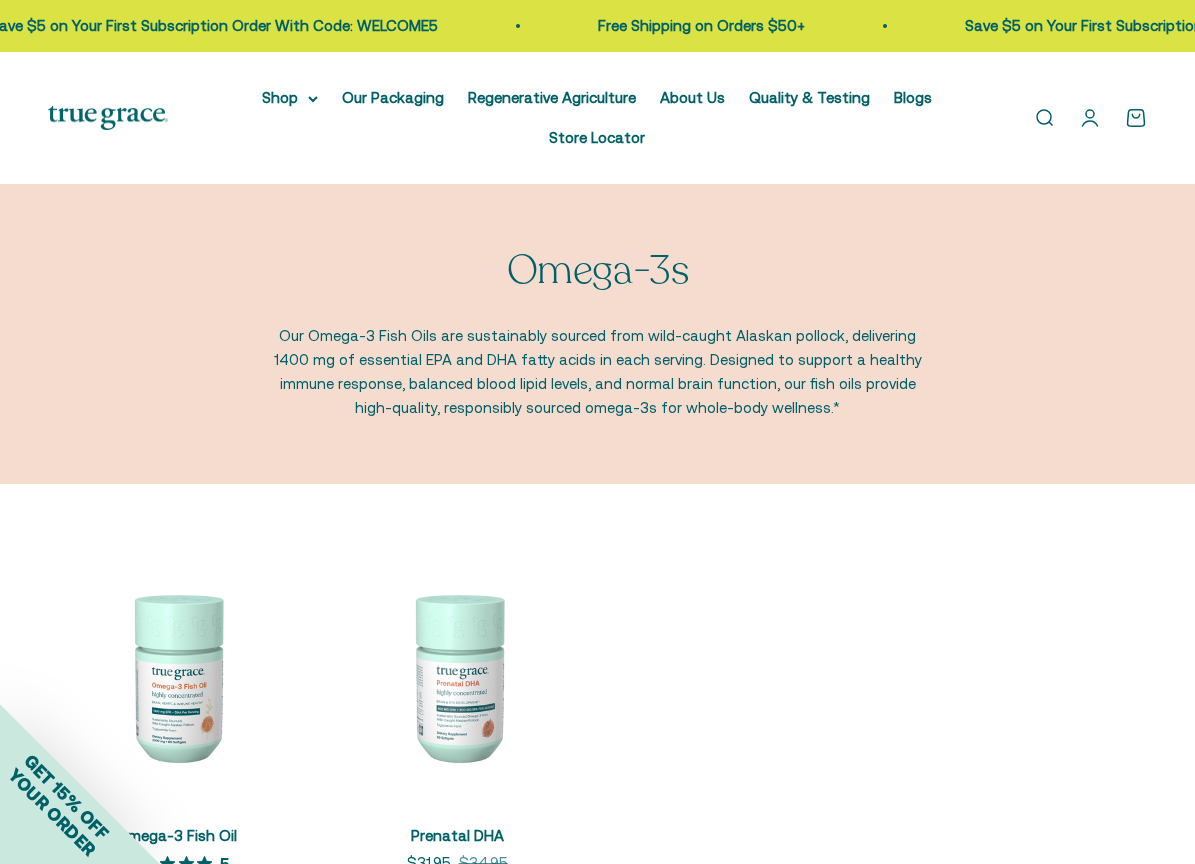 scroll, scrollTop: 0, scrollLeft: 0, axis: both 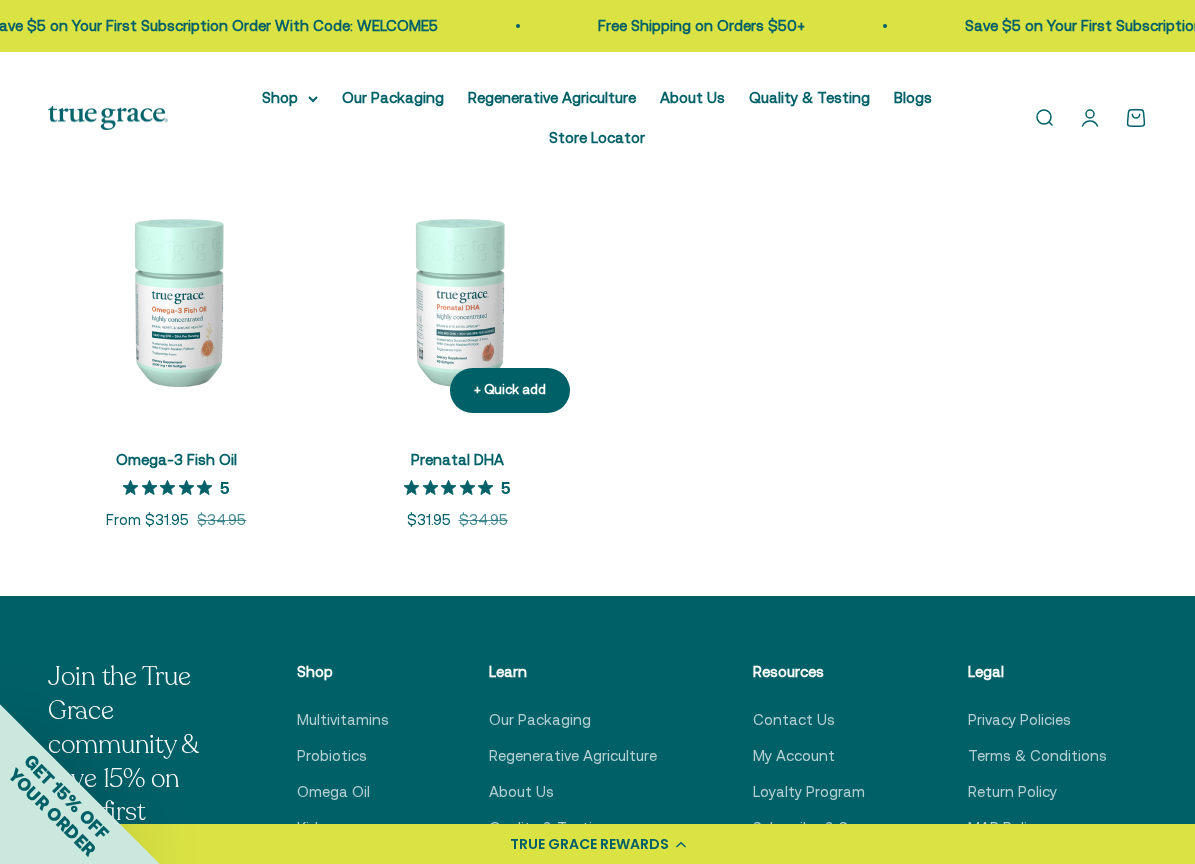 click at bounding box center [457, 300] 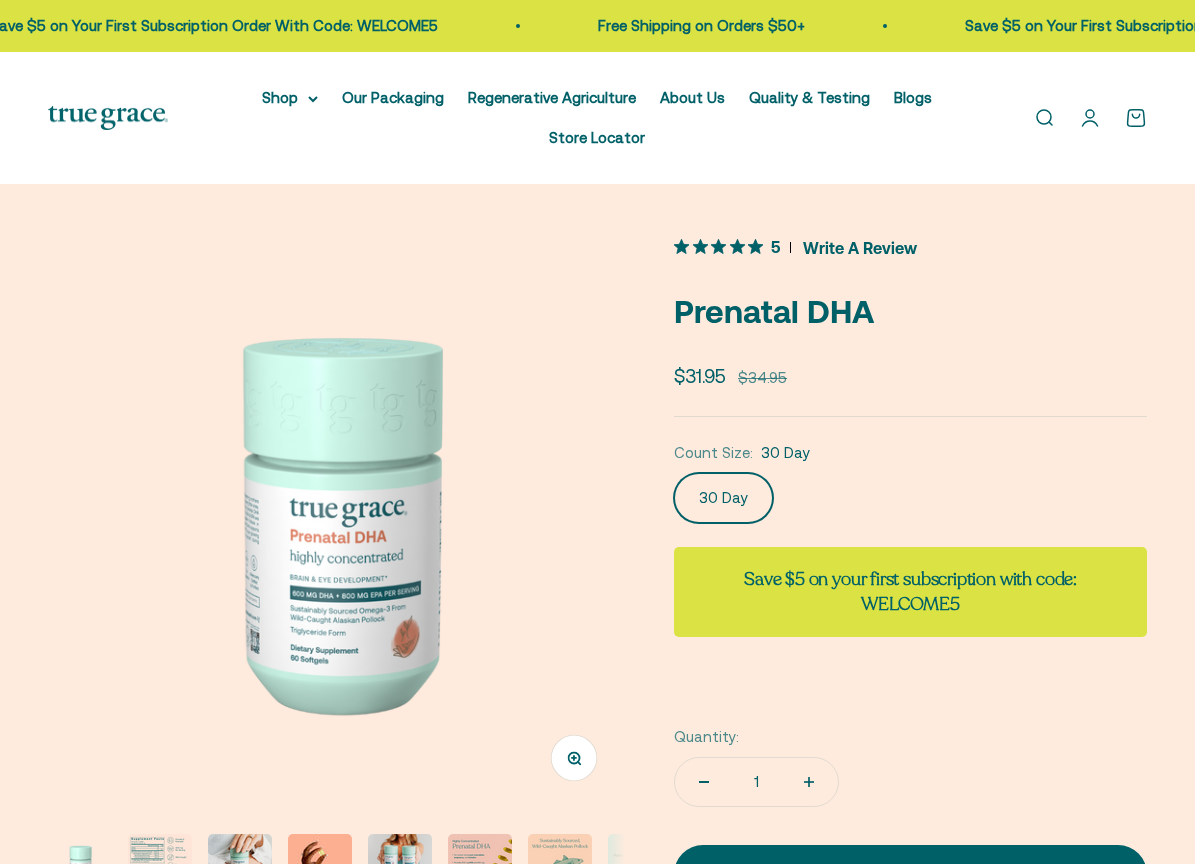 scroll, scrollTop: 0, scrollLeft: 0, axis: both 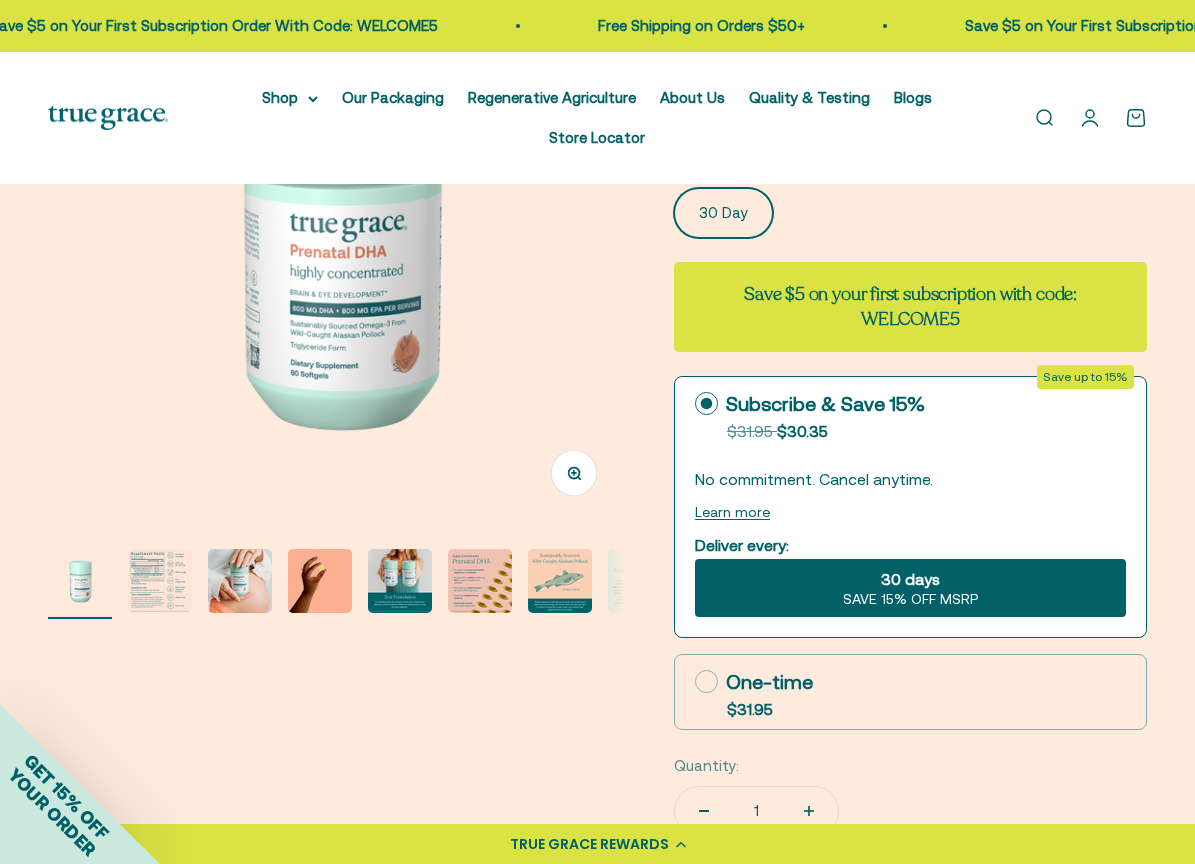 click at bounding box center (400, 581) 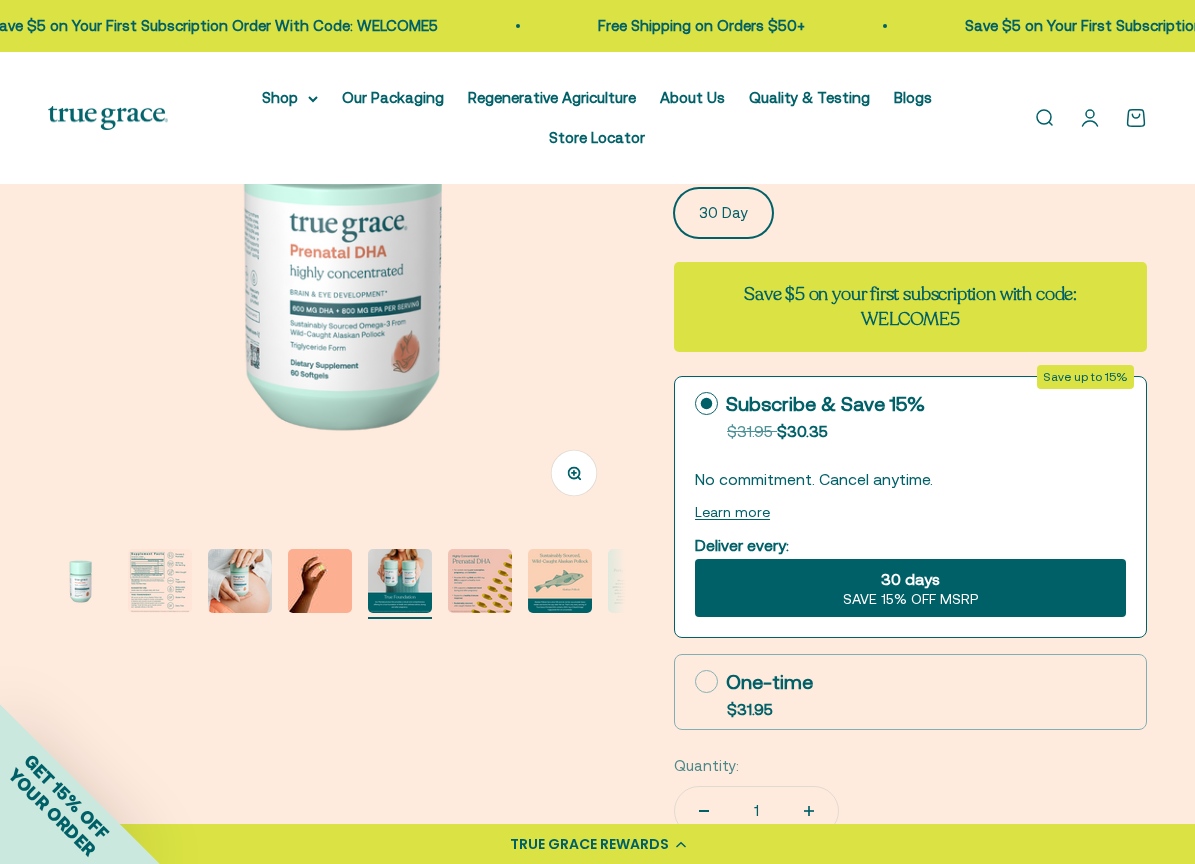 scroll, scrollTop: 0, scrollLeft: 279, axis: horizontal 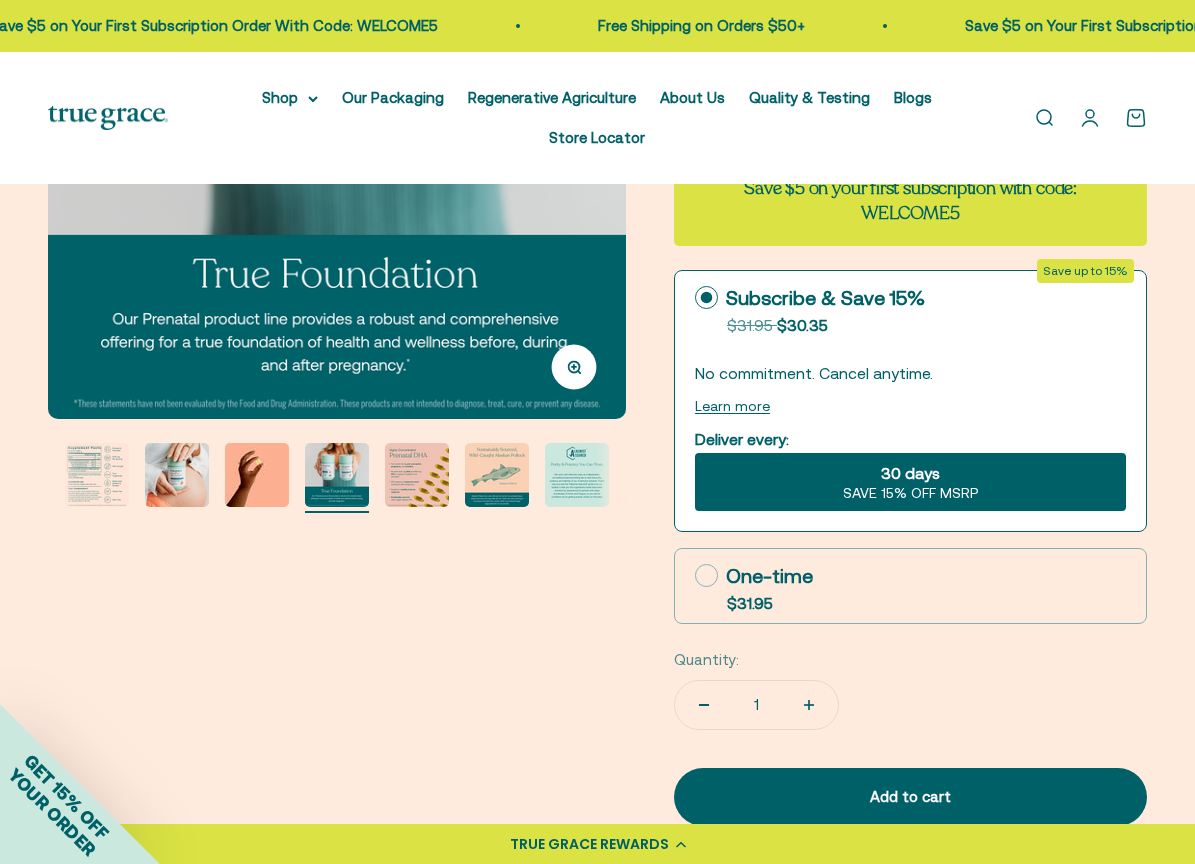click at bounding box center [177, 475] 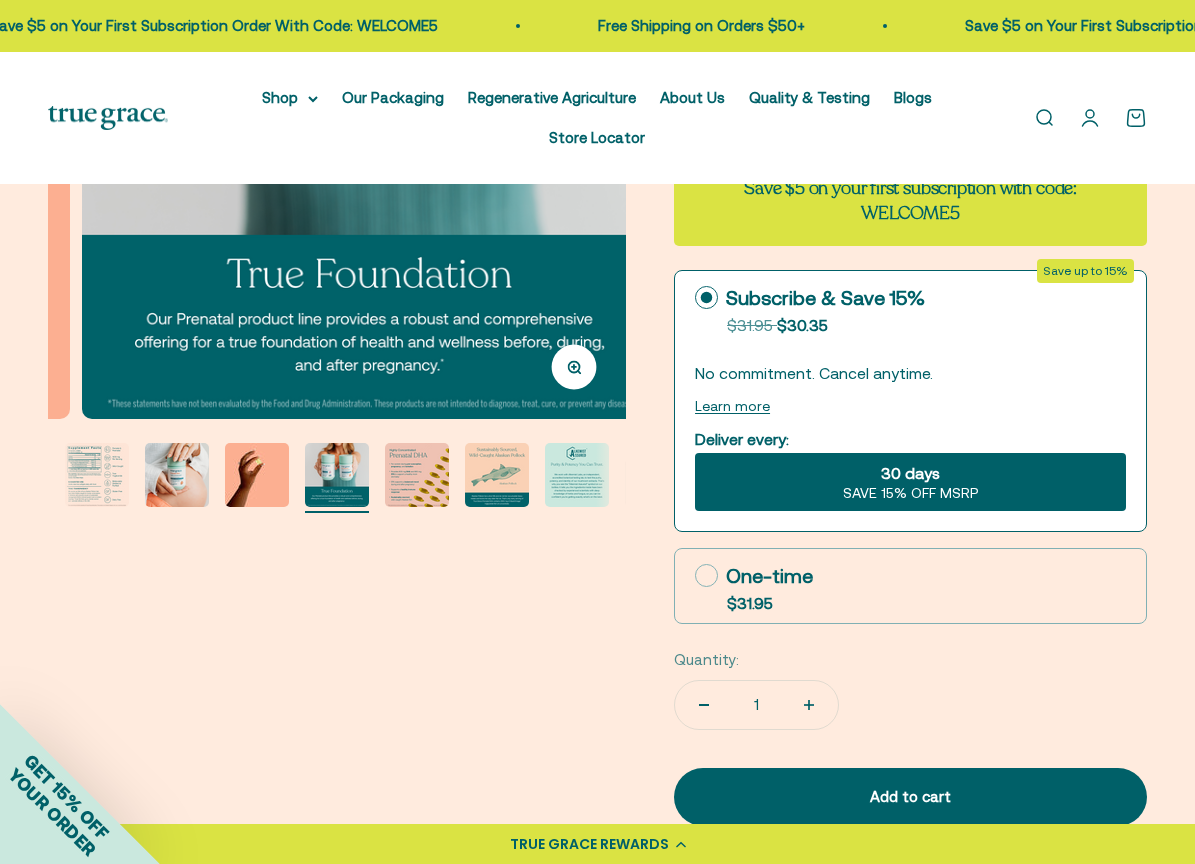 scroll, scrollTop: 0, scrollLeft: 37, axis: horizontal 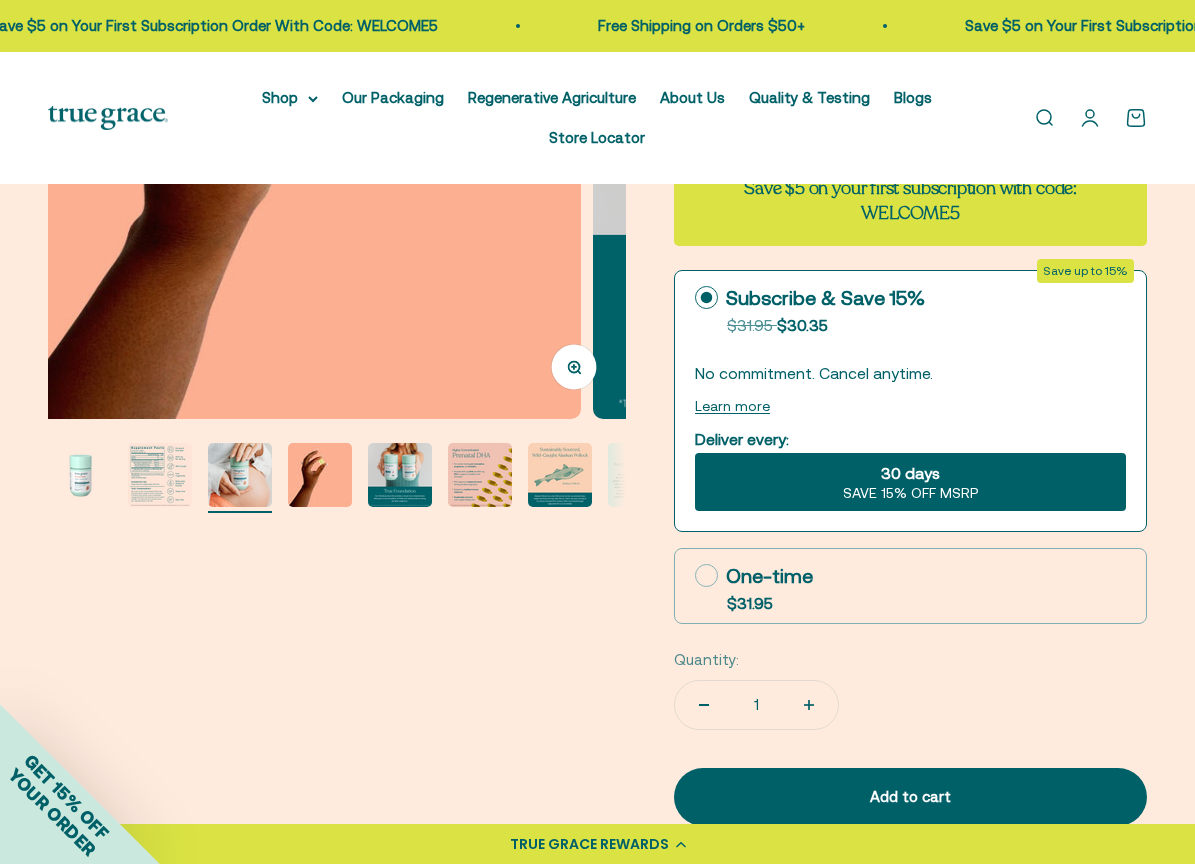 click at bounding box center [337, 478] 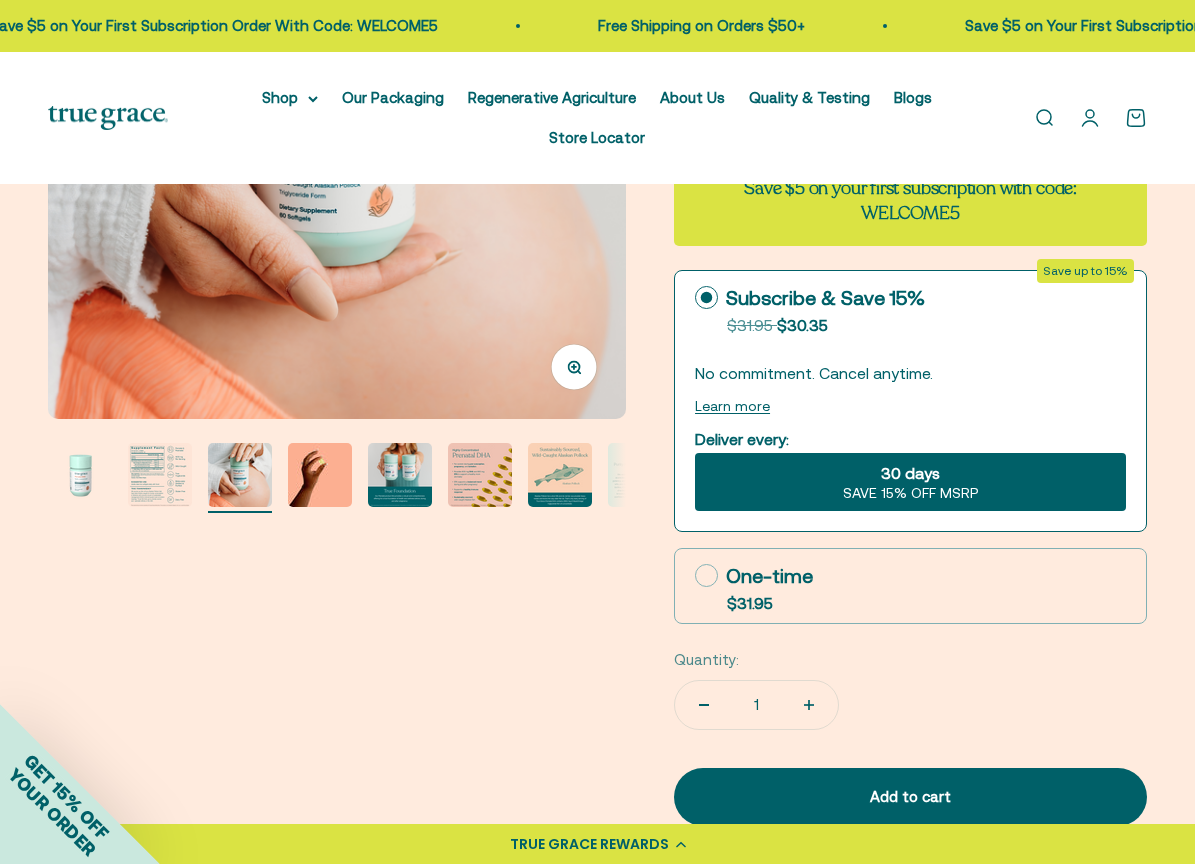 click at bounding box center (160, 475) 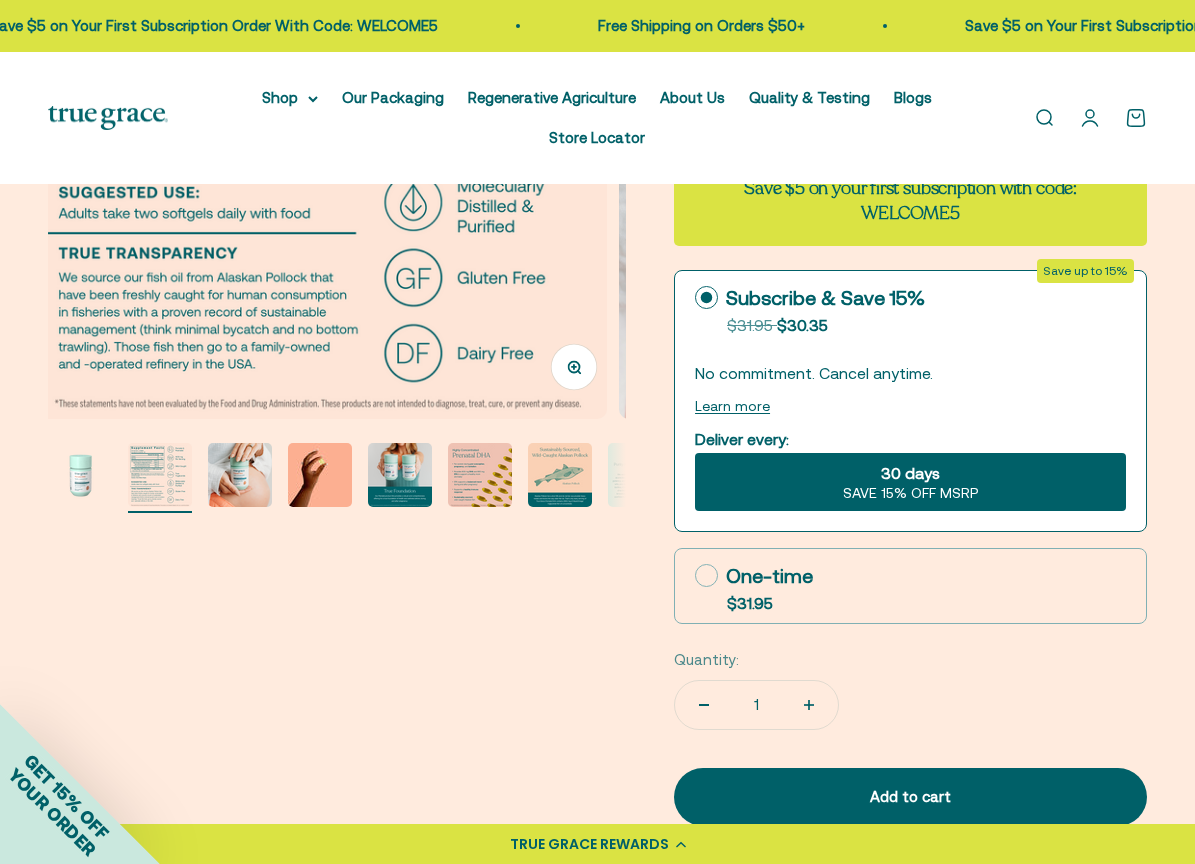 scroll, scrollTop: 0, scrollLeft: 590, axis: horizontal 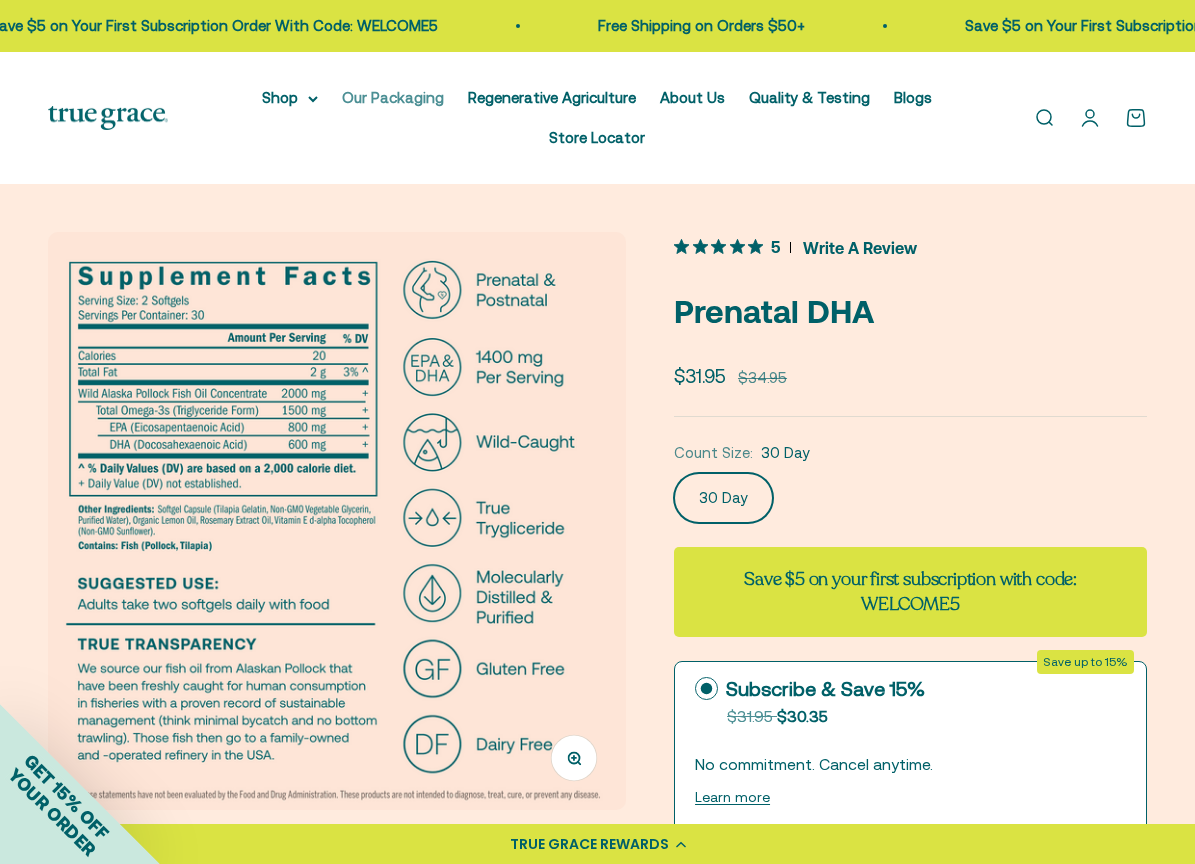 click on "Our Packaging" at bounding box center (393, 97) 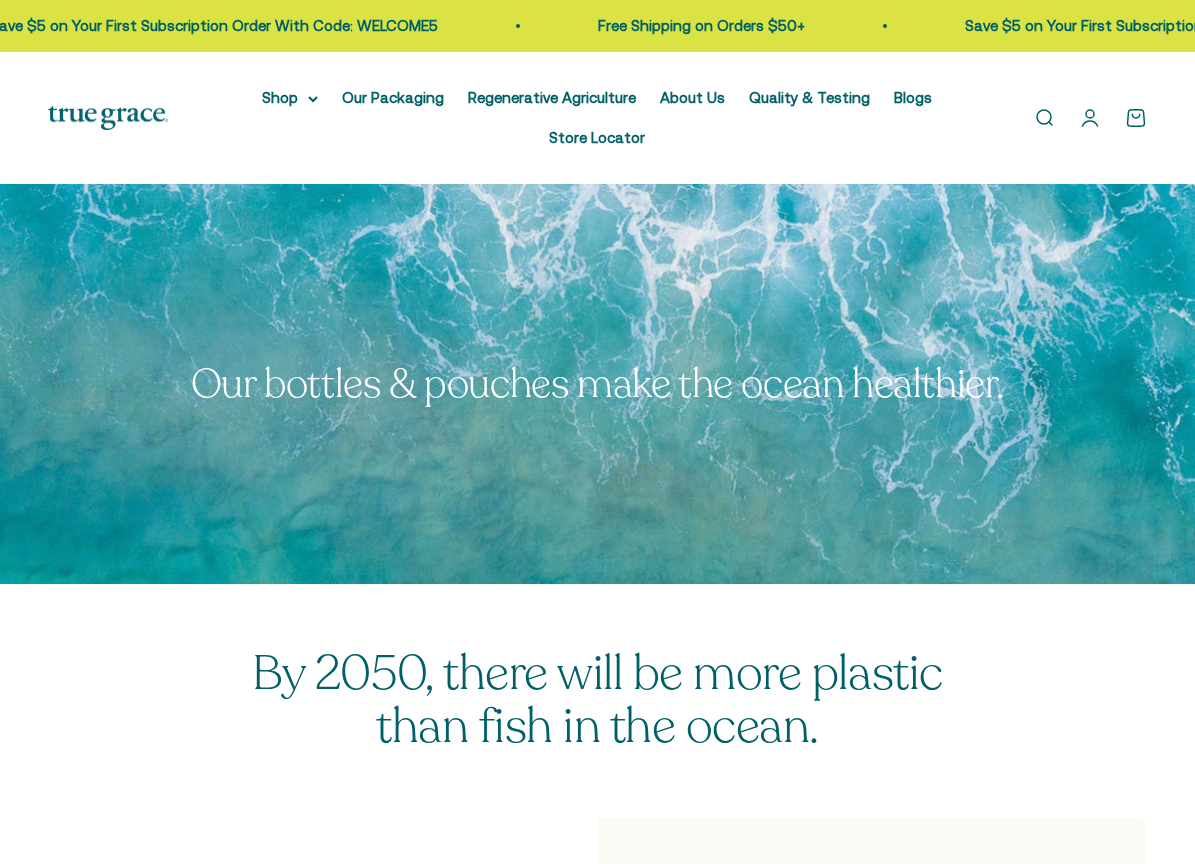 scroll, scrollTop: 0, scrollLeft: 0, axis: both 